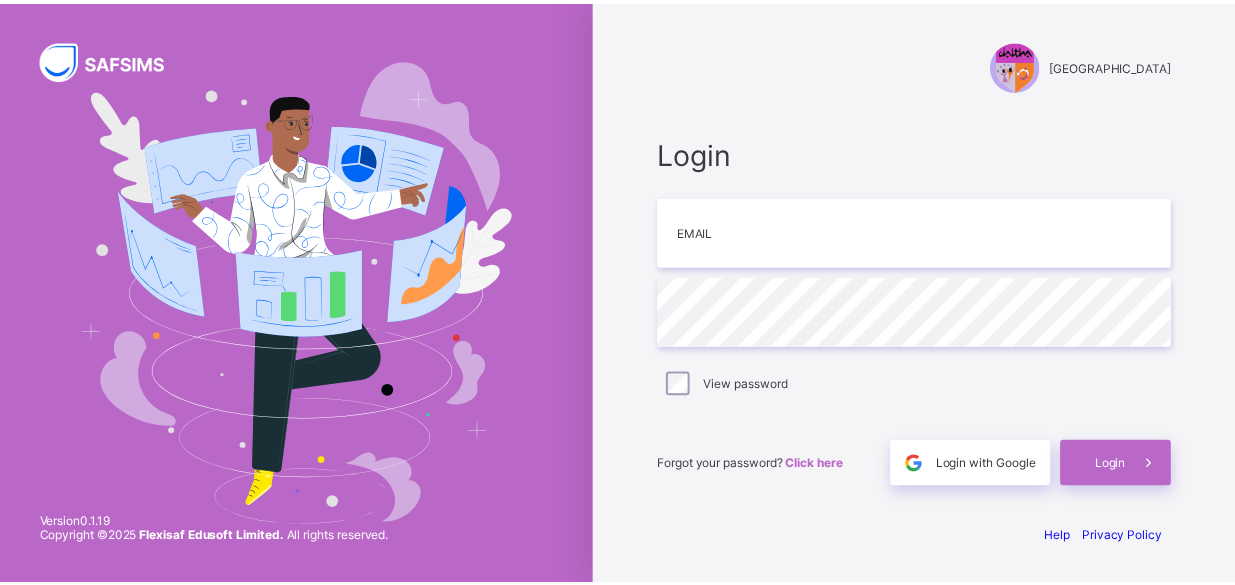 scroll, scrollTop: 0, scrollLeft: 0, axis: both 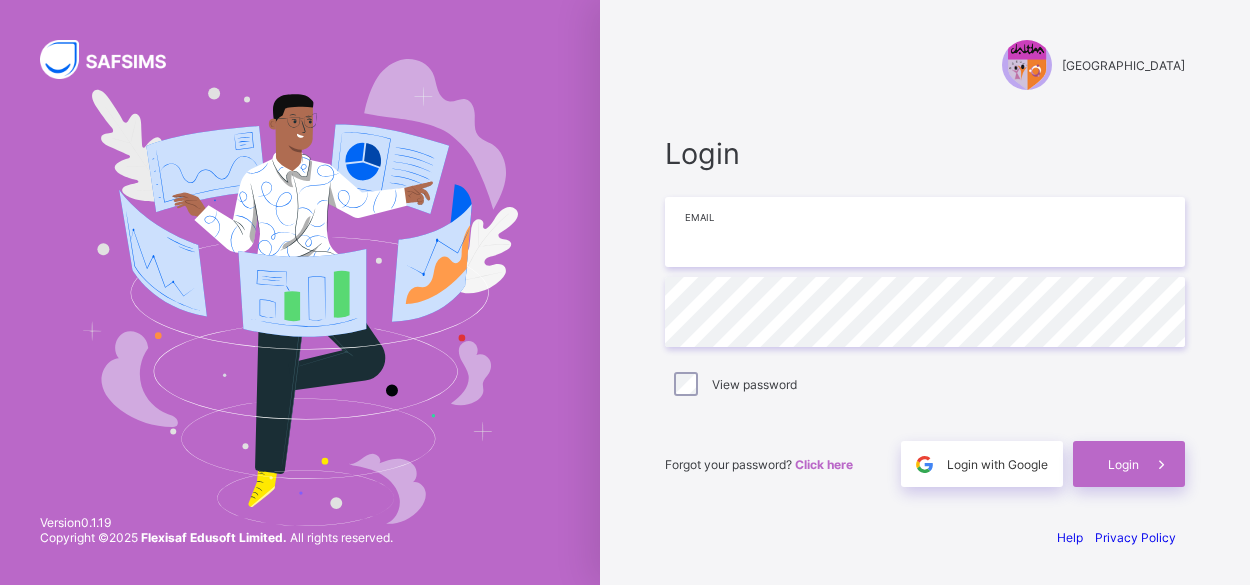 type on "**********" 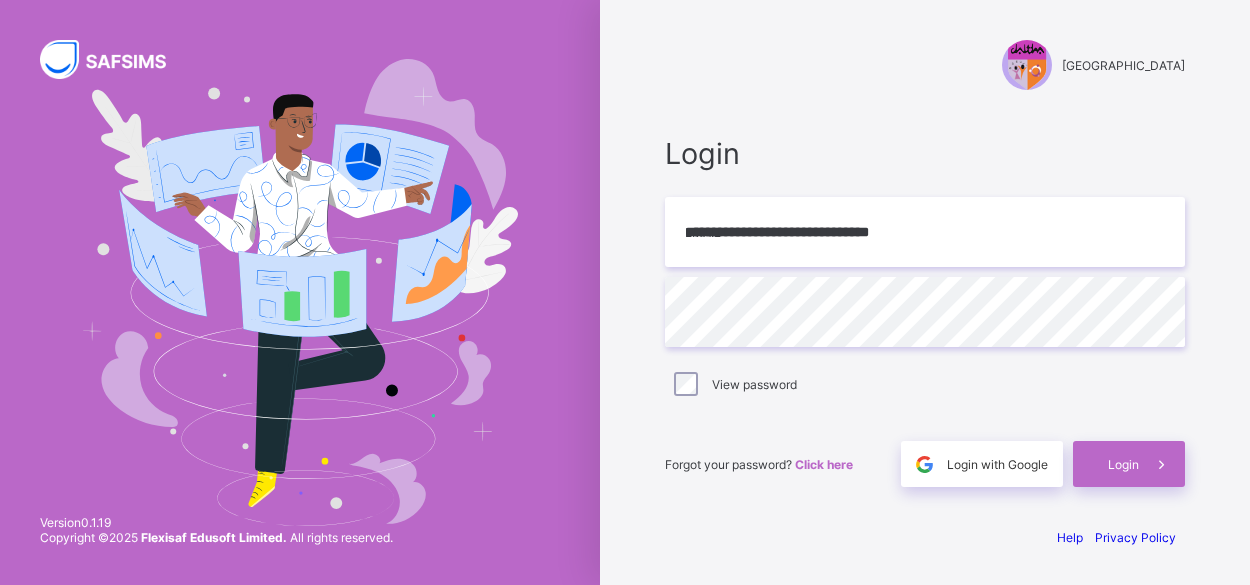 click on "Login" at bounding box center (1129, 464) 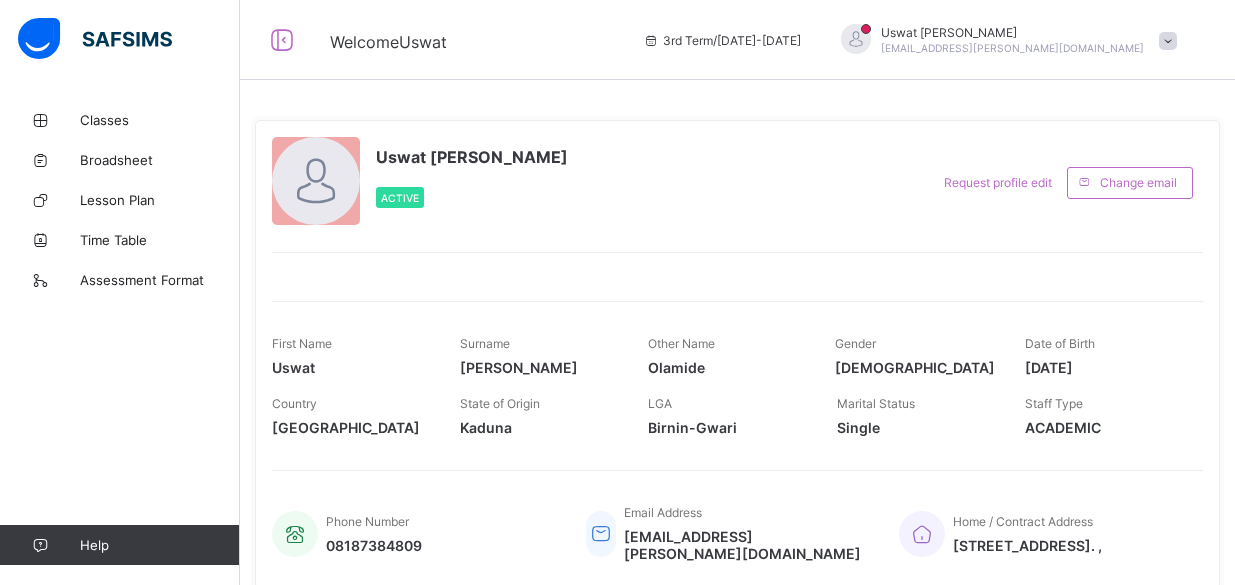 click on "Classes" at bounding box center [120, 120] 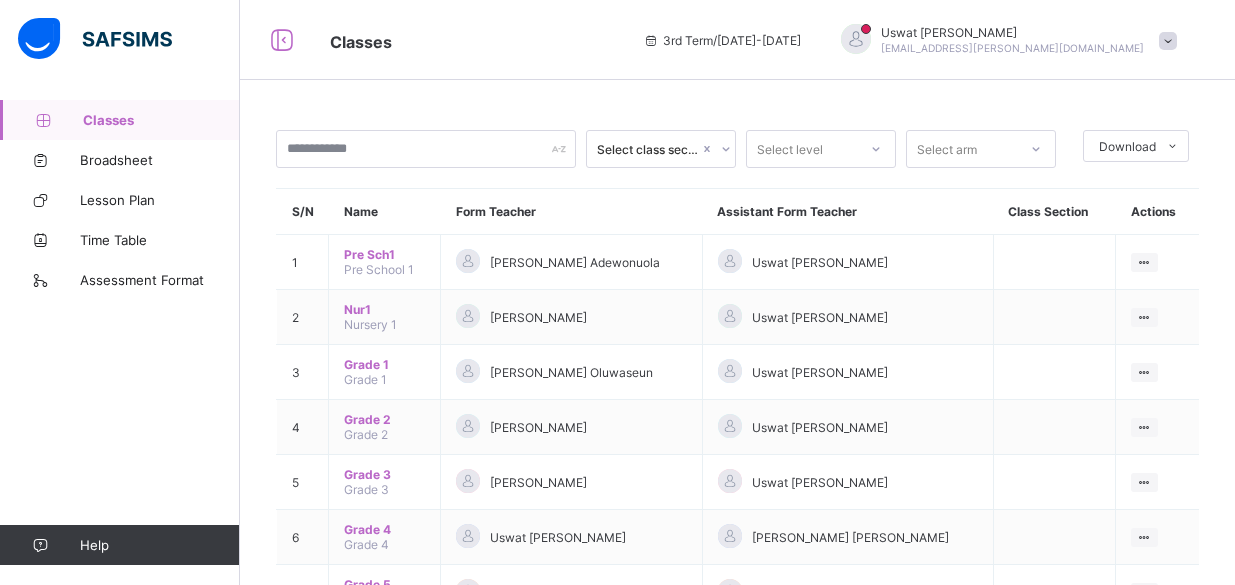 click on "Grade 4" at bounding box center (384, 529) 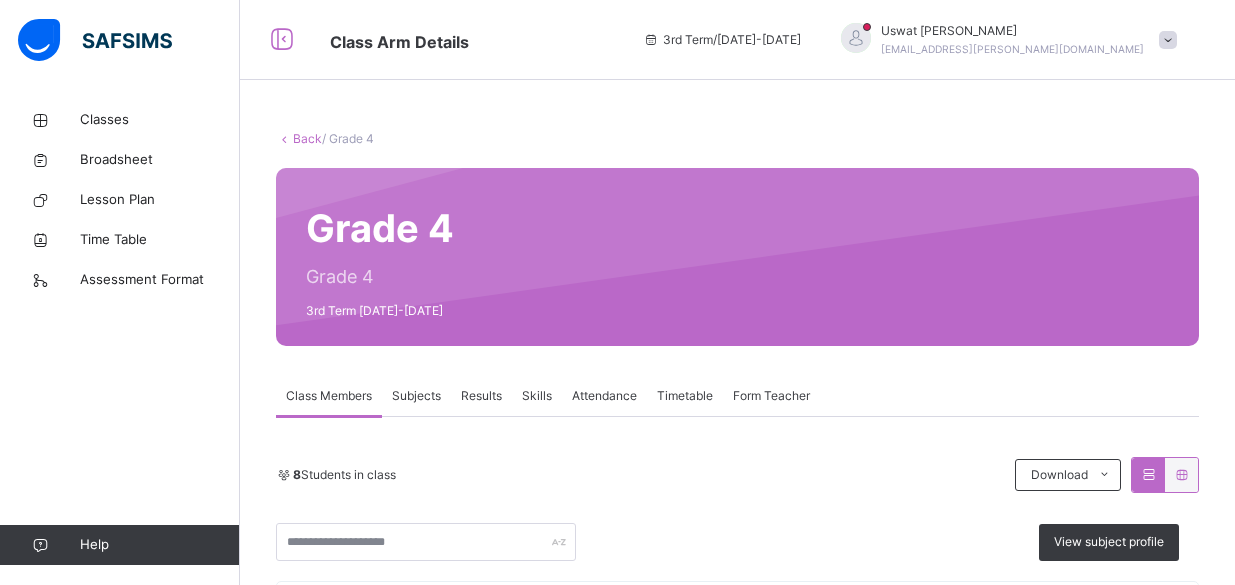 scroll, scrollTop: 52, scrollLeft: 0, axis: vertical 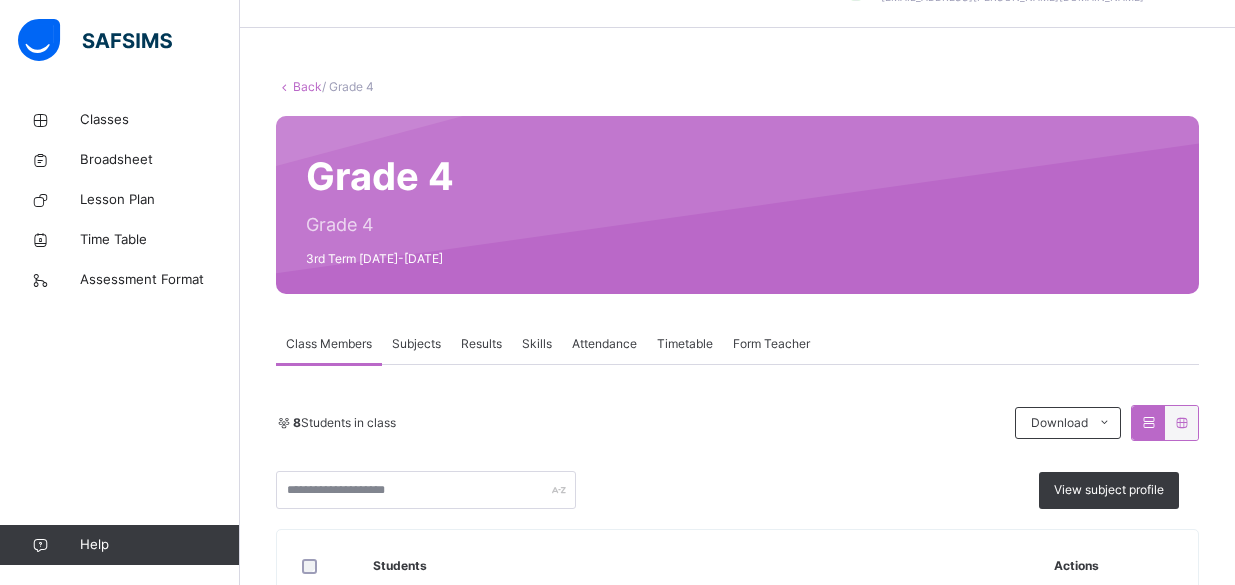 click on "Results" at bounding box center (481, 344) 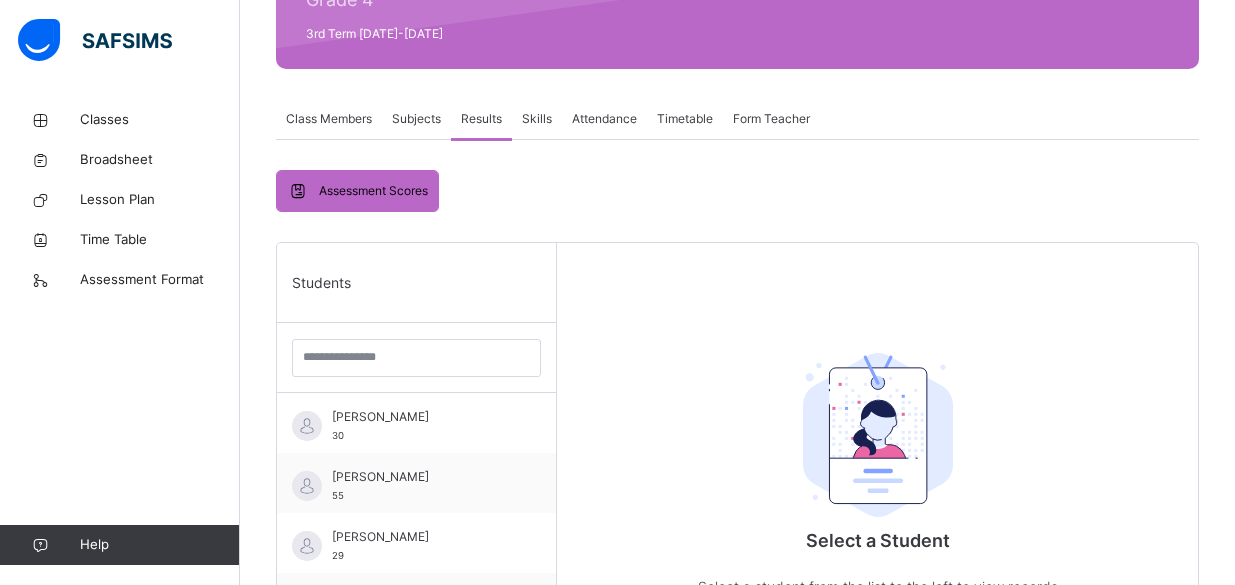scroll, scrollTop: 252, scrollLeft: 0, axis: vertical 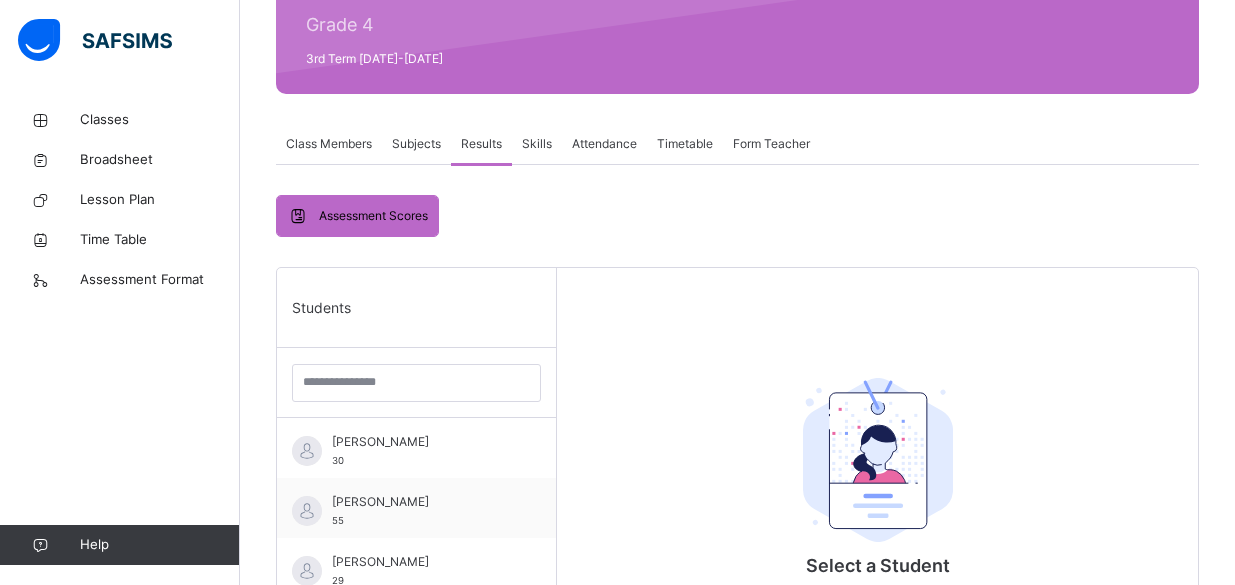 click on "Subjects" at bounding box center (416, 144) 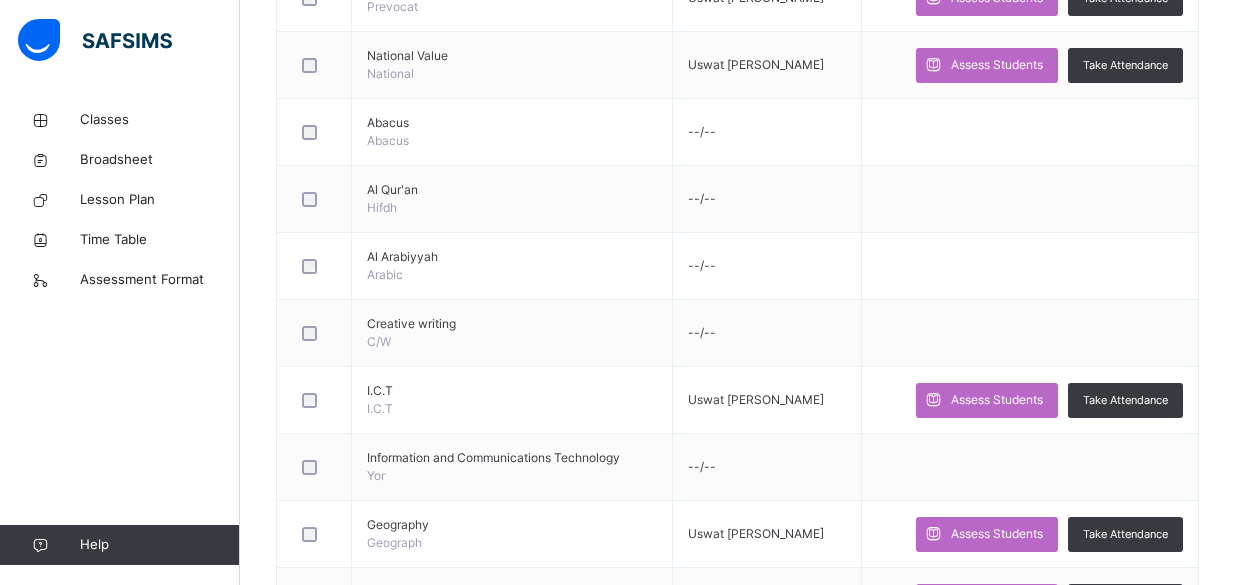 scroll, scrollTop: 1681, scrollLeft: 0, axis: vertical 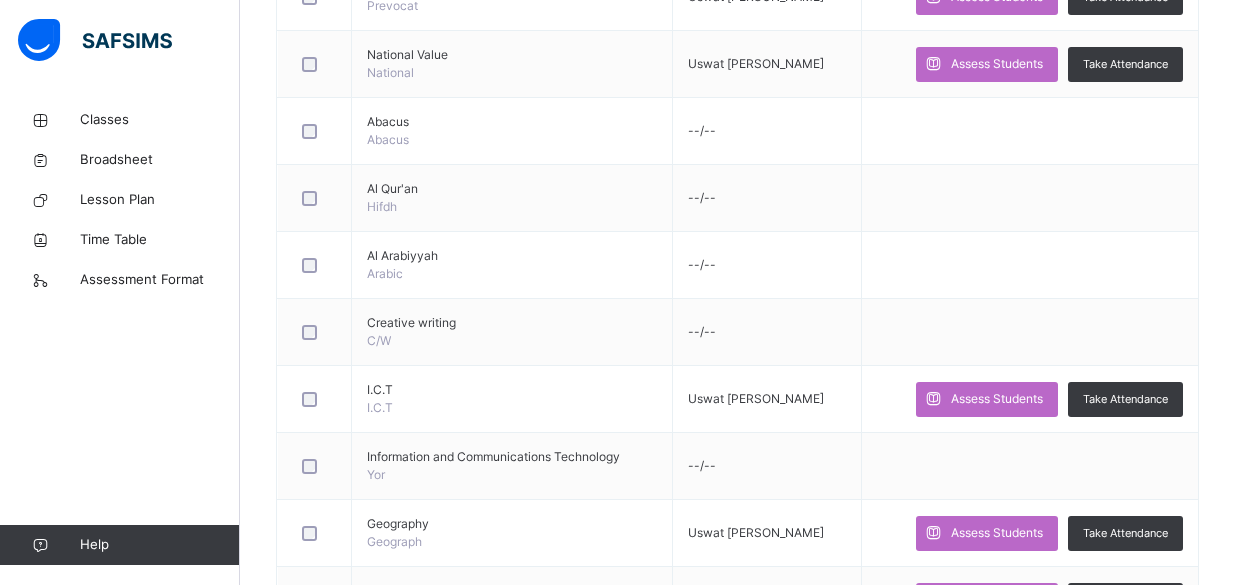 click on "Assess Students Take Attendance" at bounding box center (1030, 399) 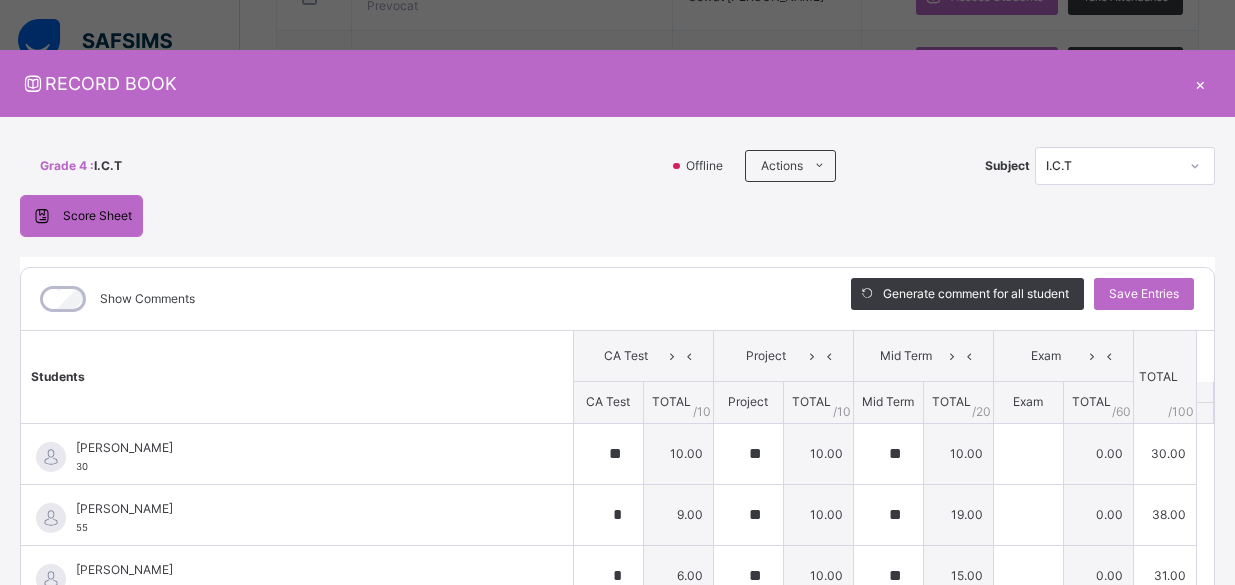 type on "**" 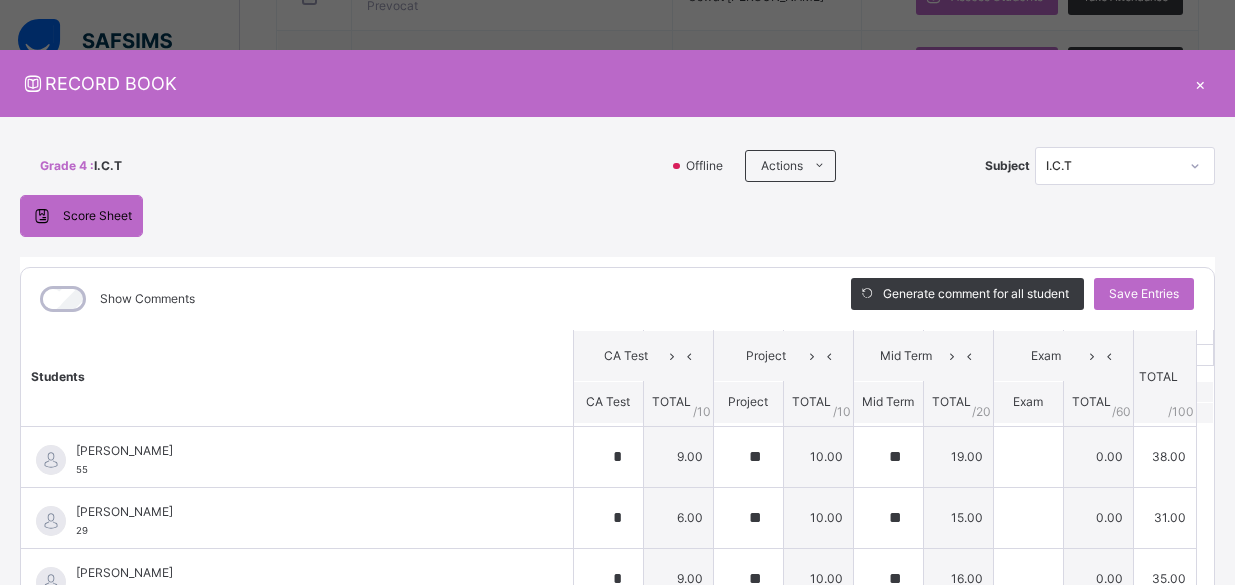 scroll, scrollTop: 82, scrollLeft: 0, axis: vertical 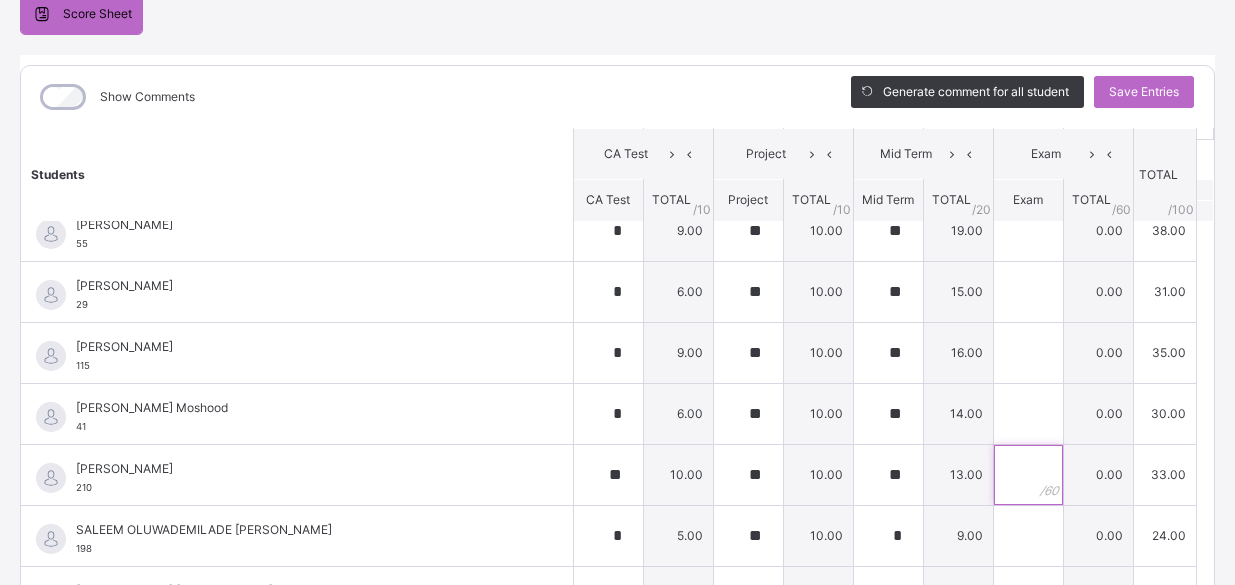 click at bounding box center (1028, 475) 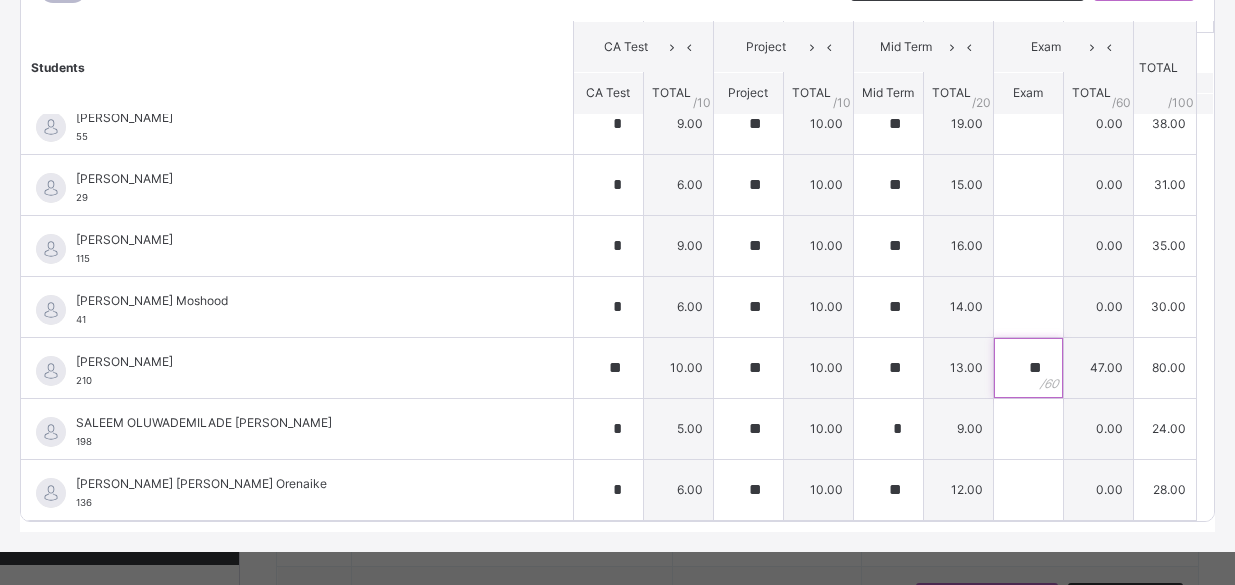 scroll, scrollTop: 311, scrollLeft: 0, axis: vertical 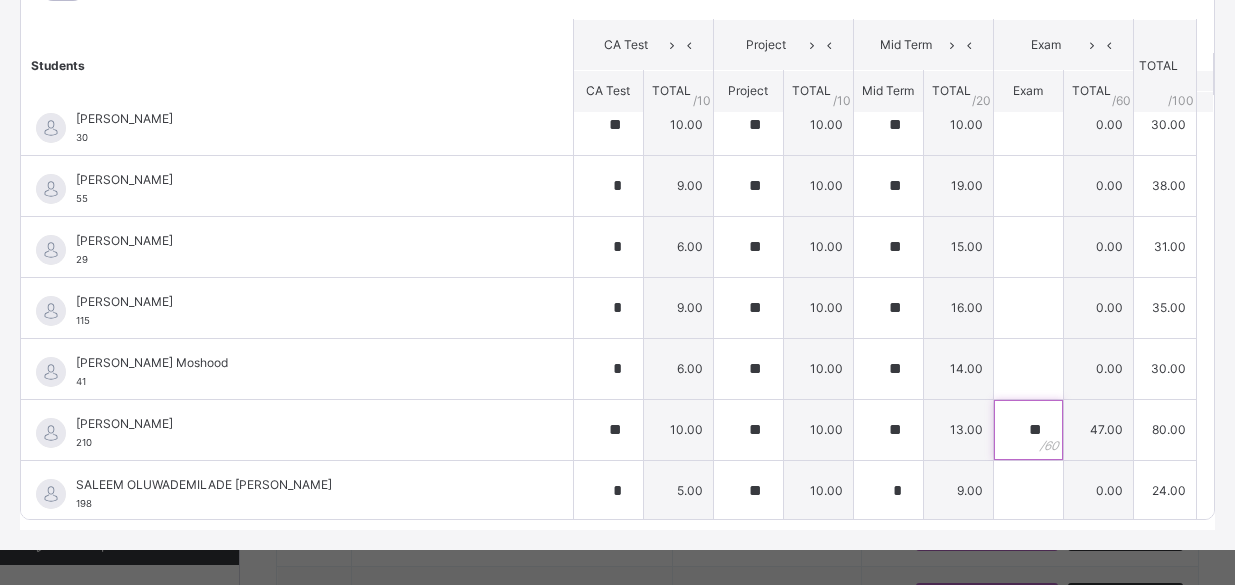 type on "**" 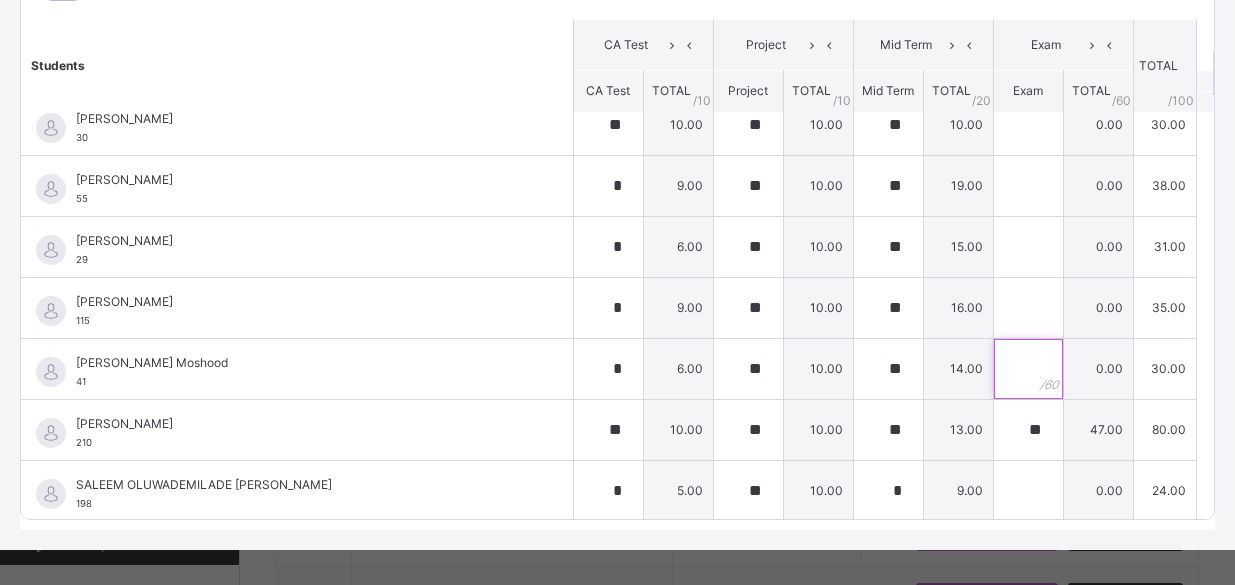 click at bounding box center (1028, 369) 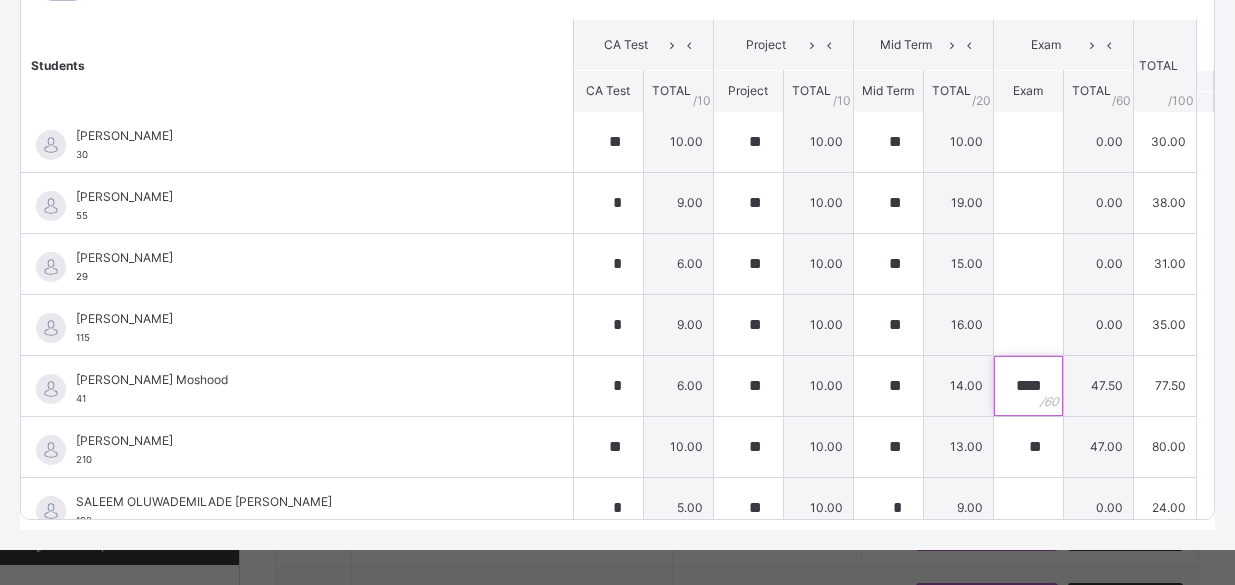 scroll, scrollTop: 0, scrollLeft: 0, axis: both 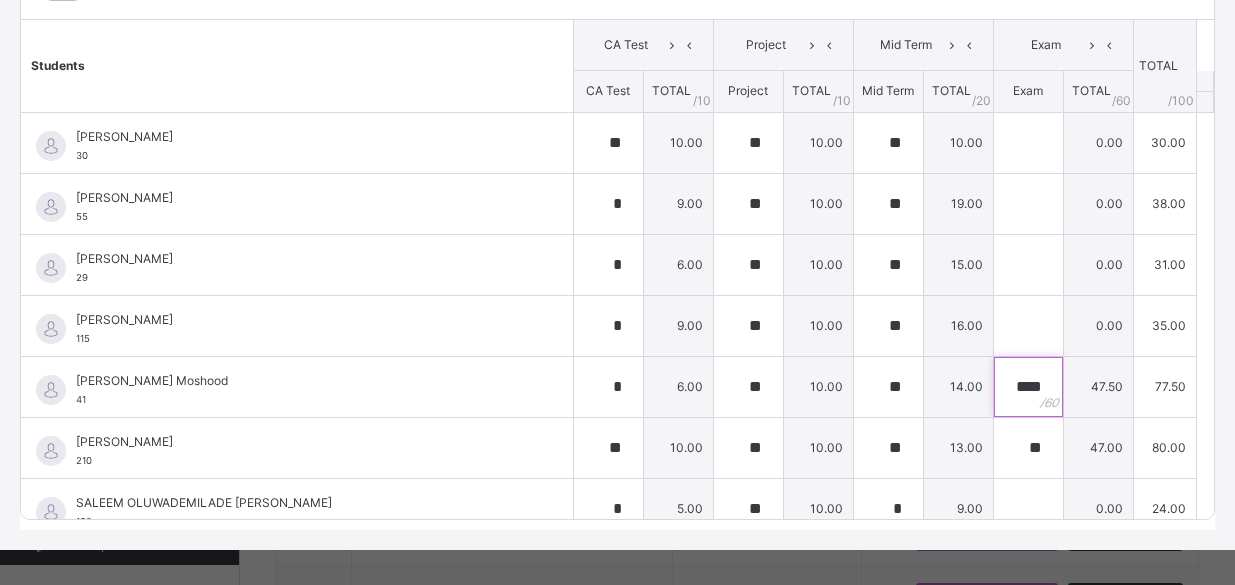 type on "****" 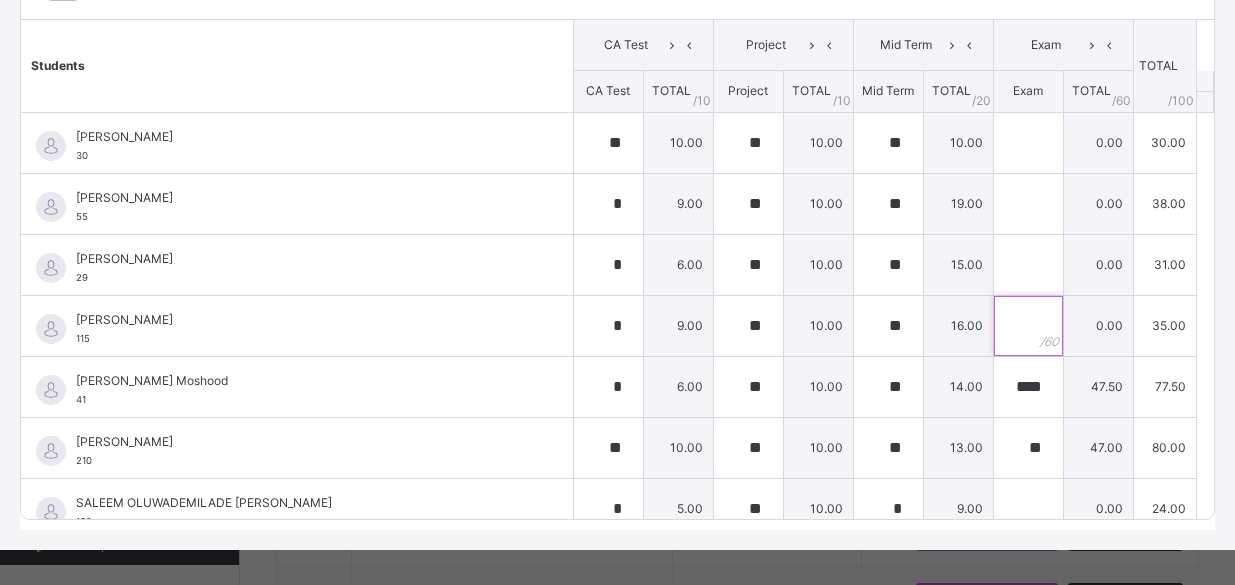 click at bounding box center [1028, 326] 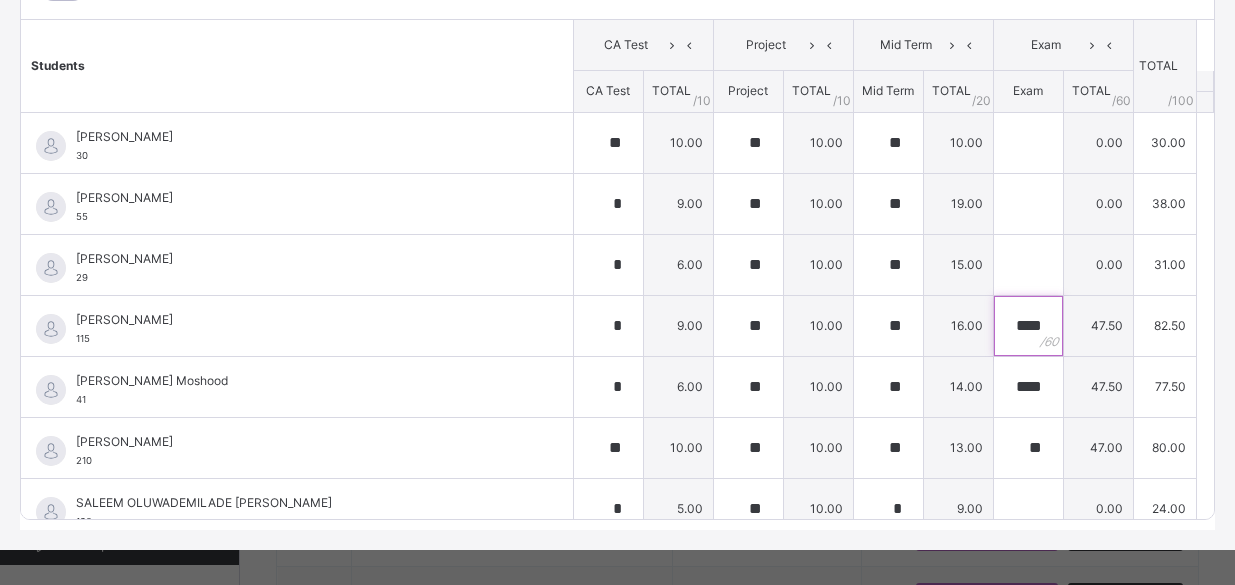 type on "****" 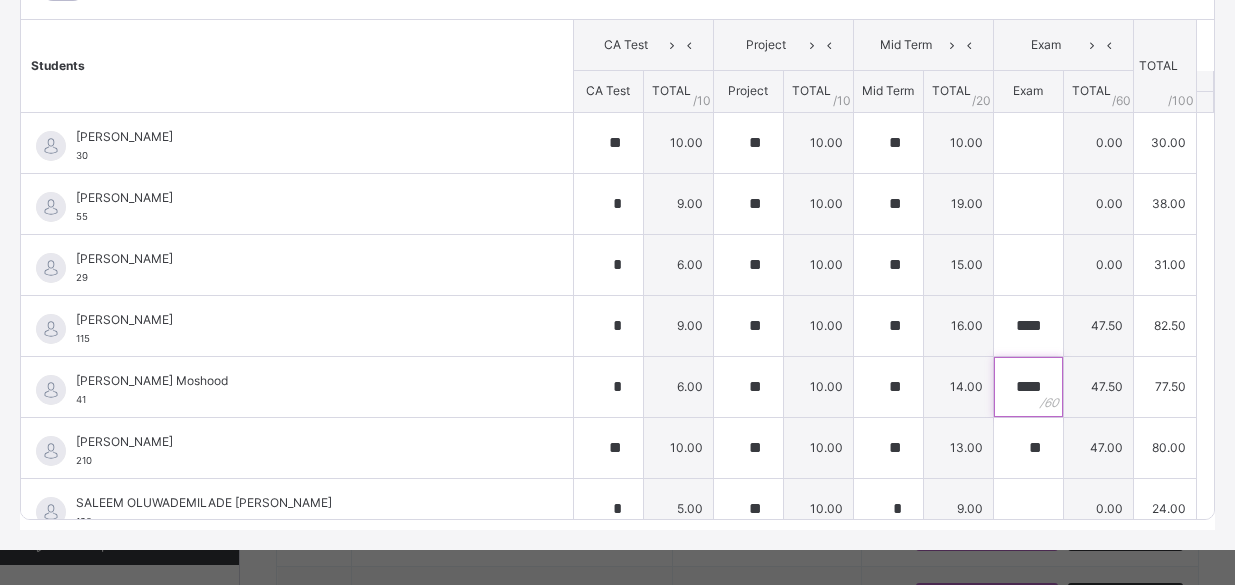 click on "****" at bounding box center (1028, 387) 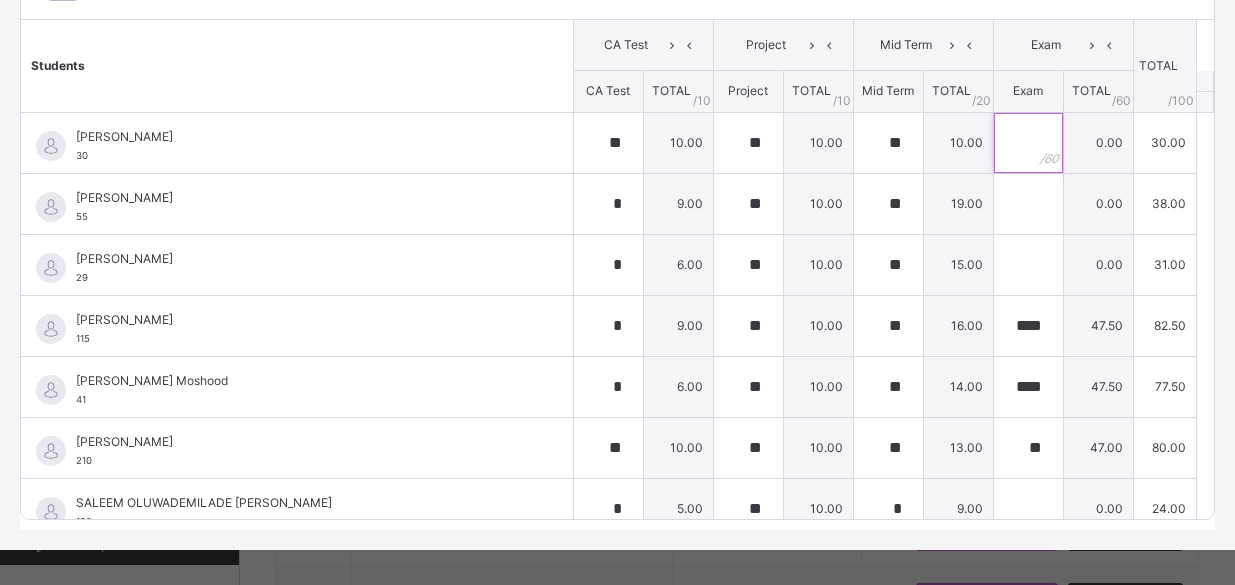 click at bounding box center [1028, 143] 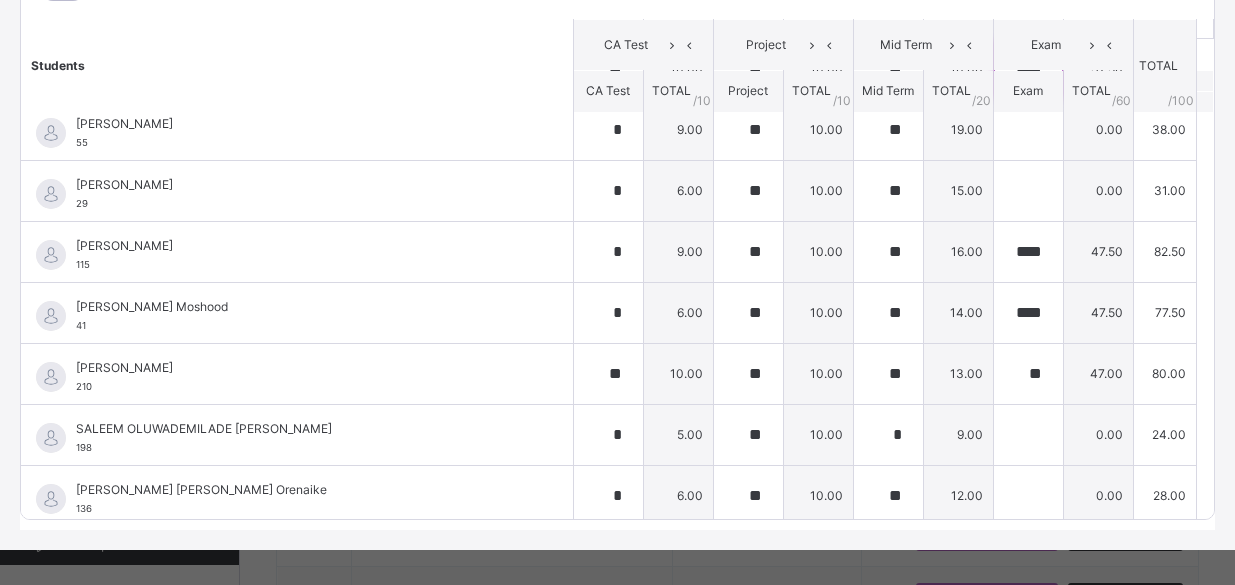 scroll, scrollTop: 82, scrollLeft: 0, axis: vertical 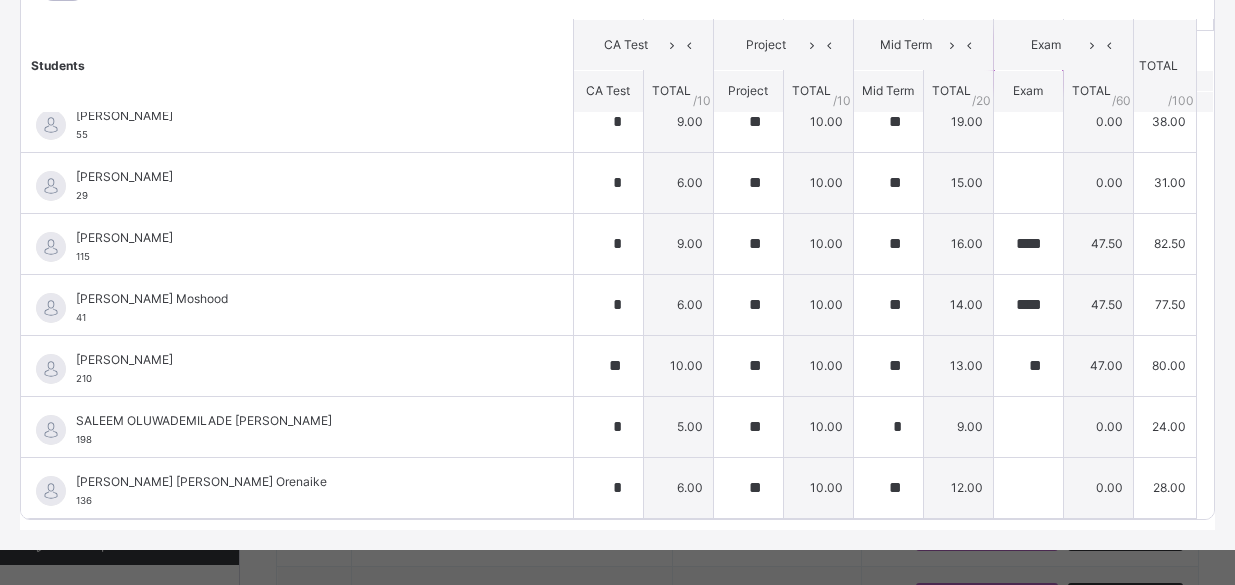type on "****" 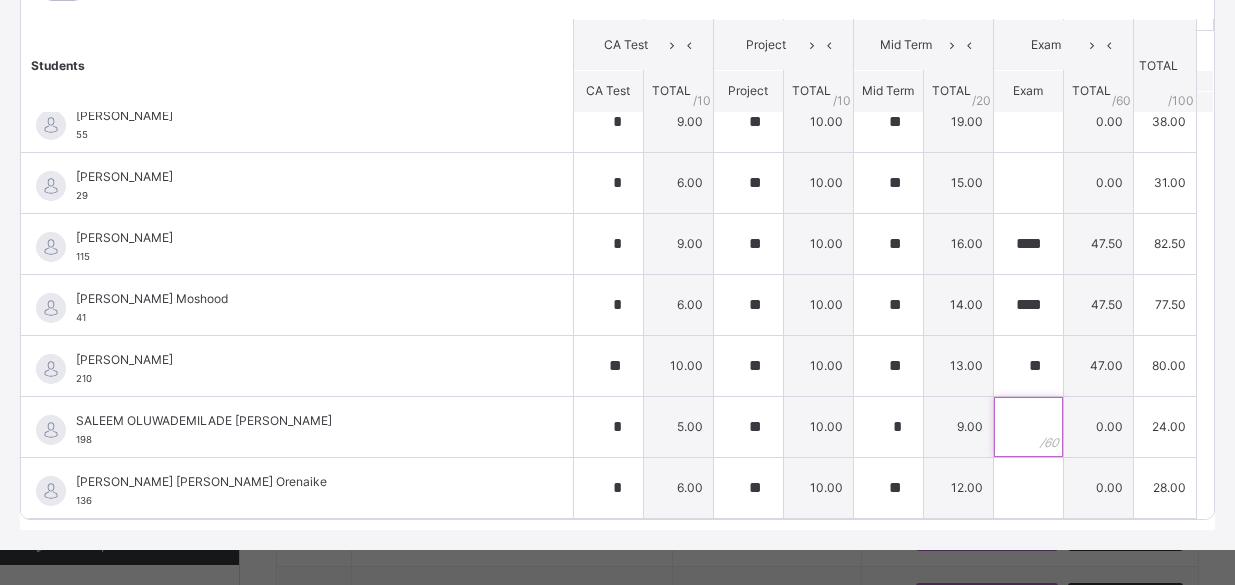 click at bounding box center (1028, 427) 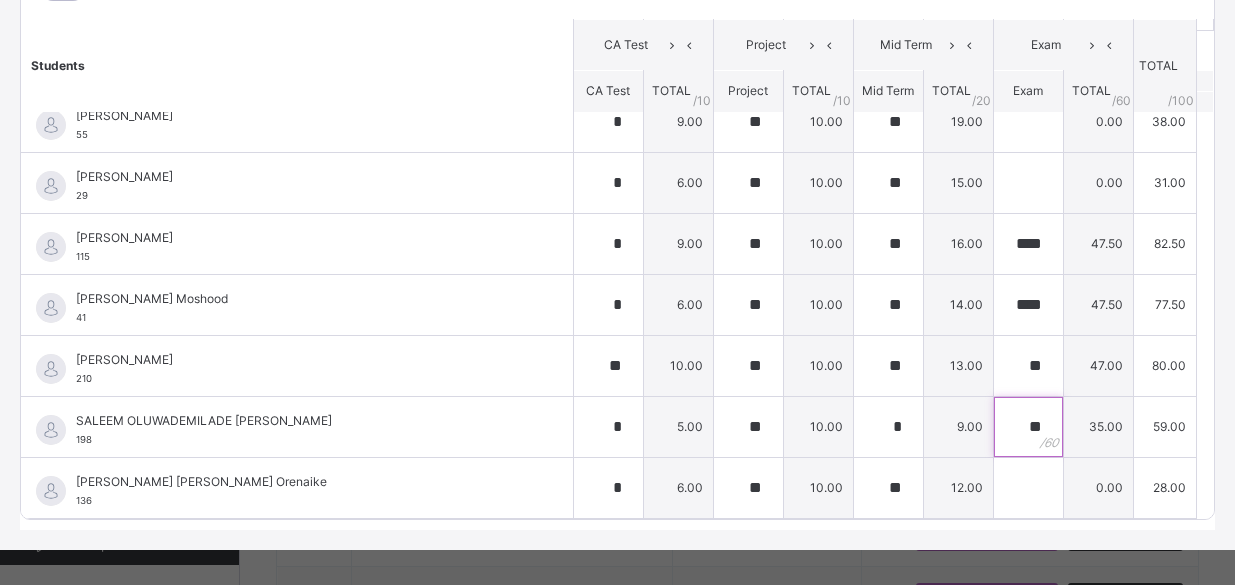 type on "**" 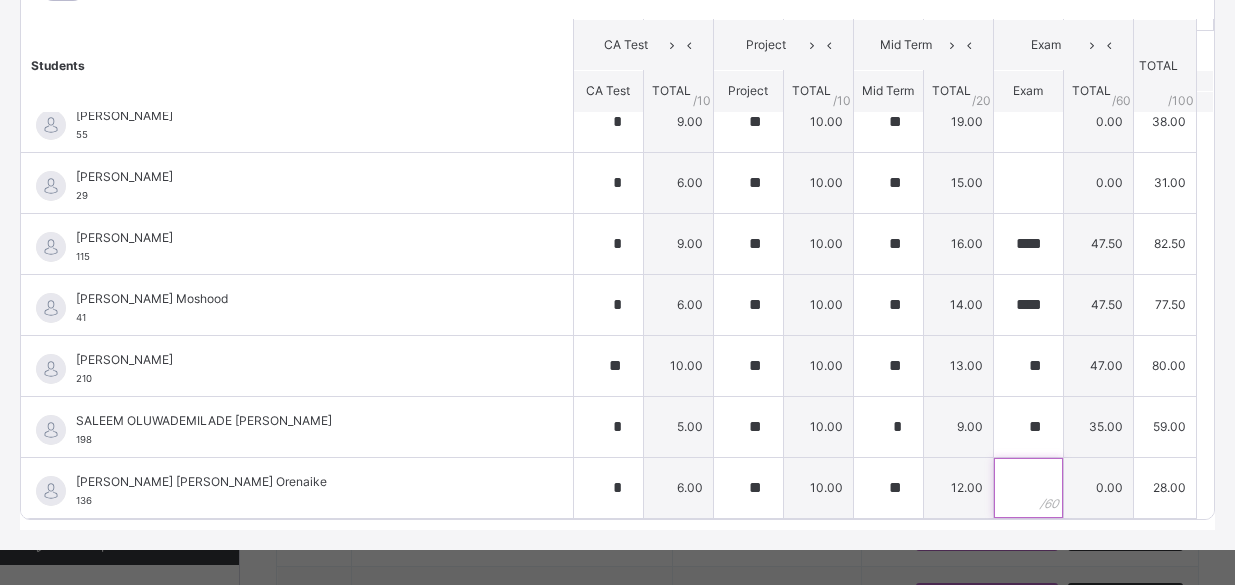 click at bounding box center [1028, 488] 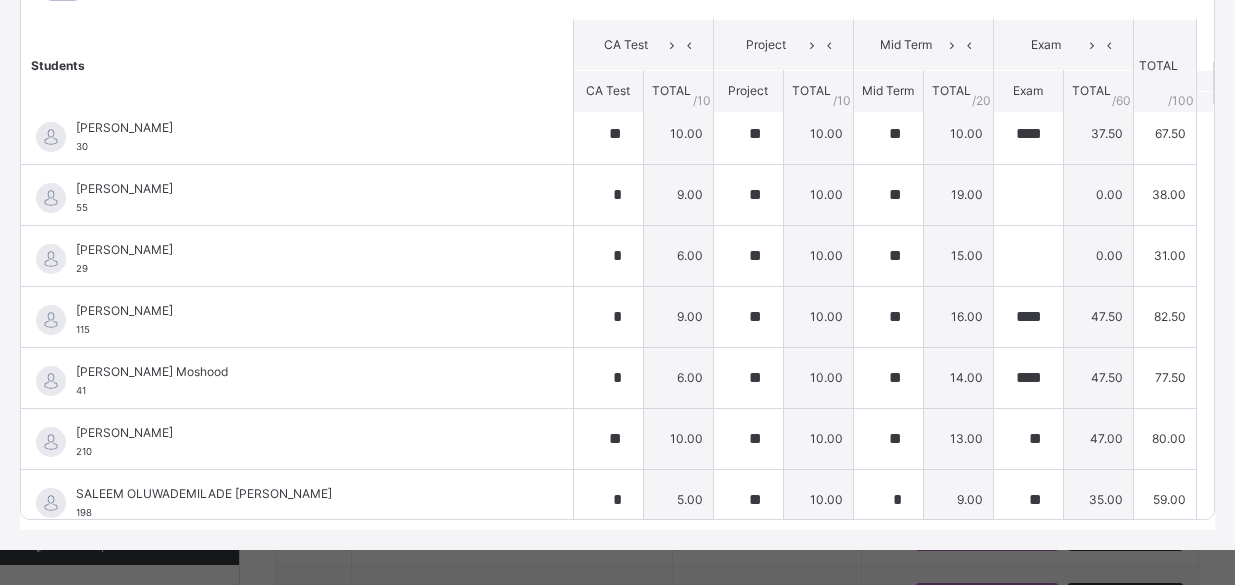 scroll, scrollTop: 0, scrollLeft: 0, axis: both 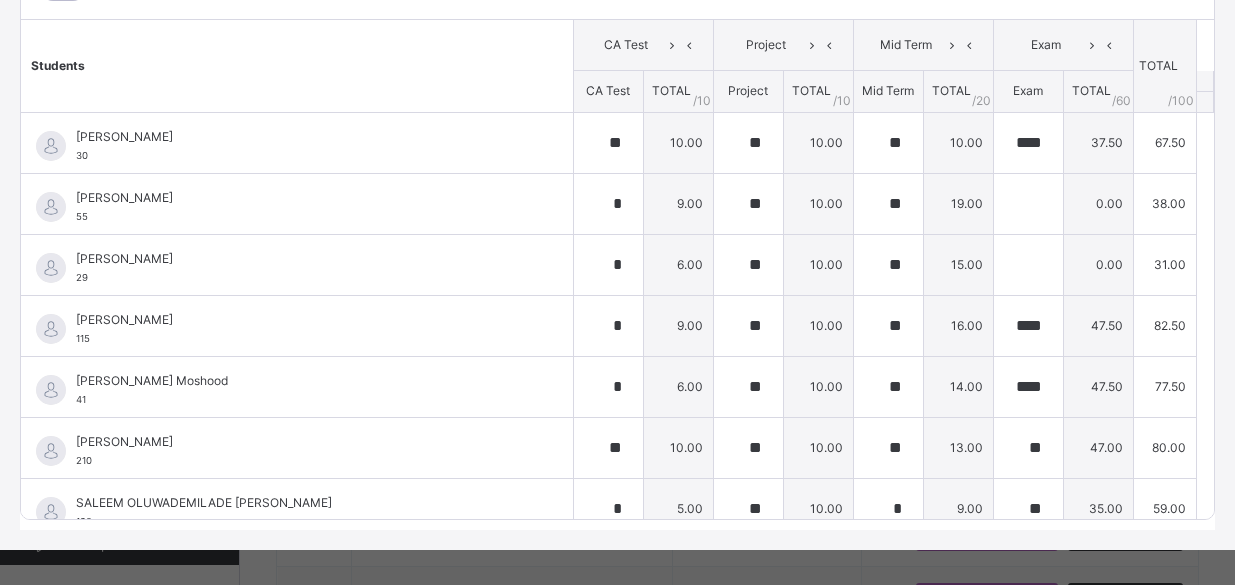 type on "****" 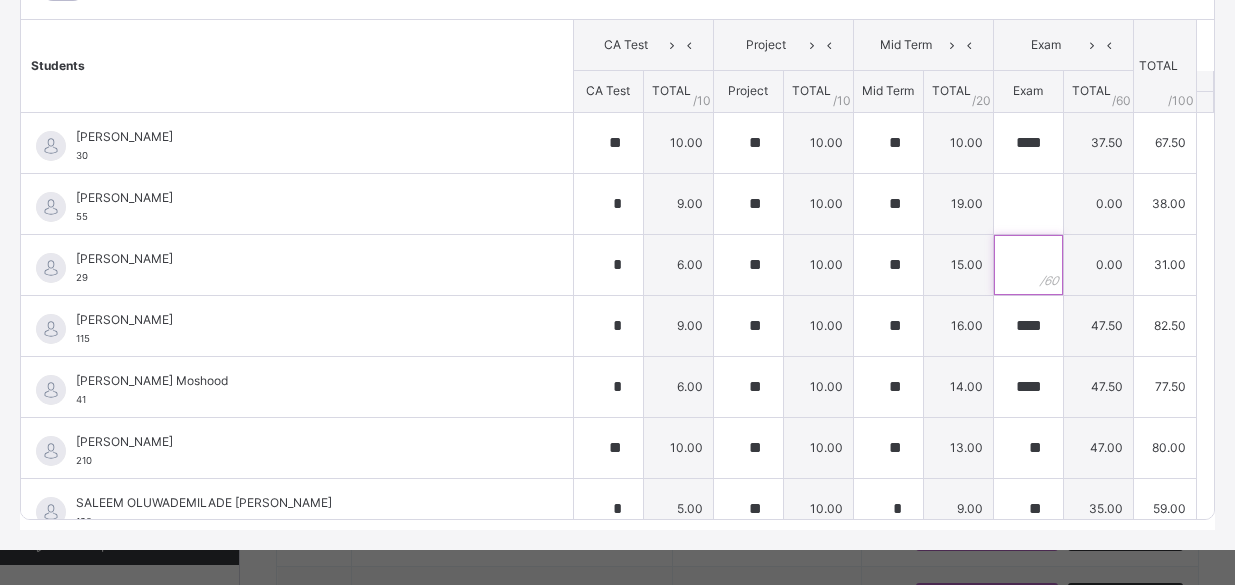 click at bounding box center [1028, 265] 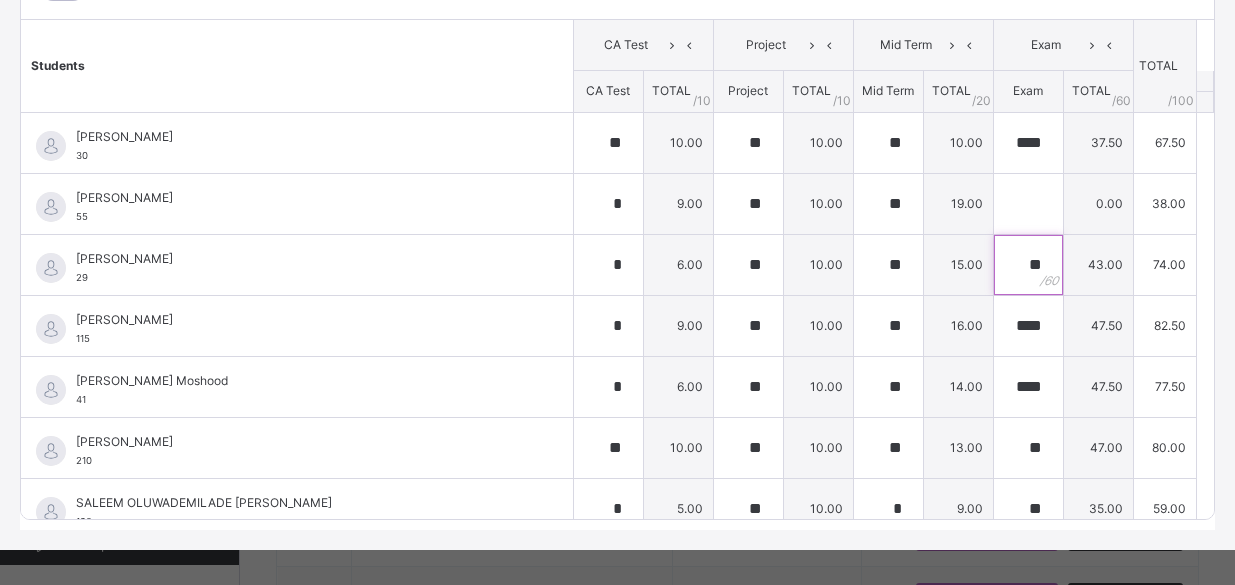 type on "**" 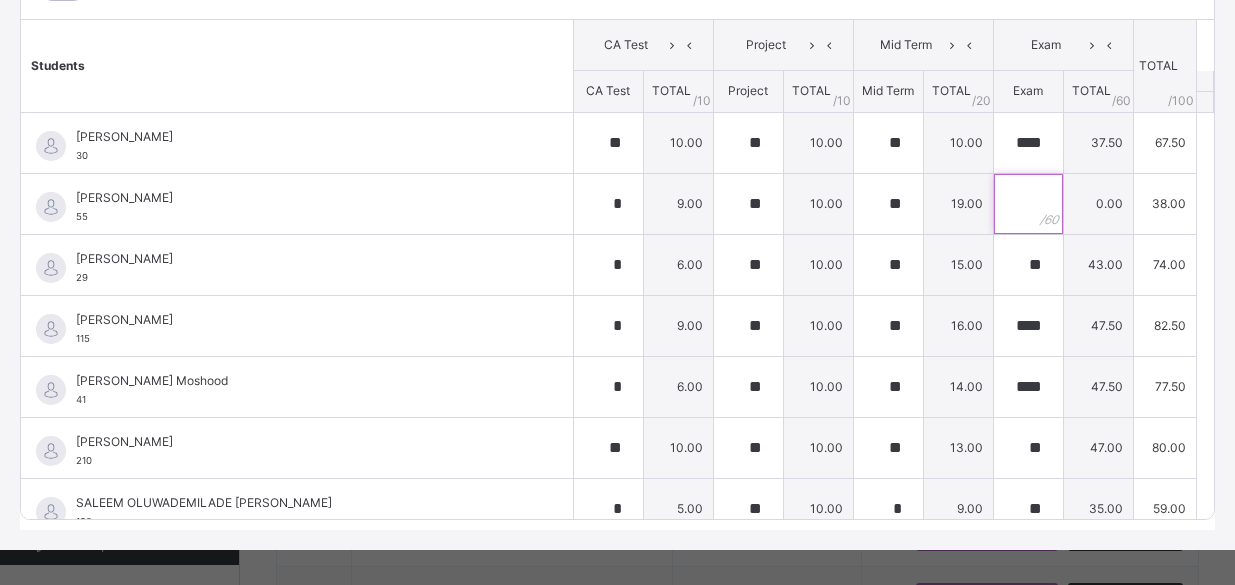 click at bounding box center [1028, 204] 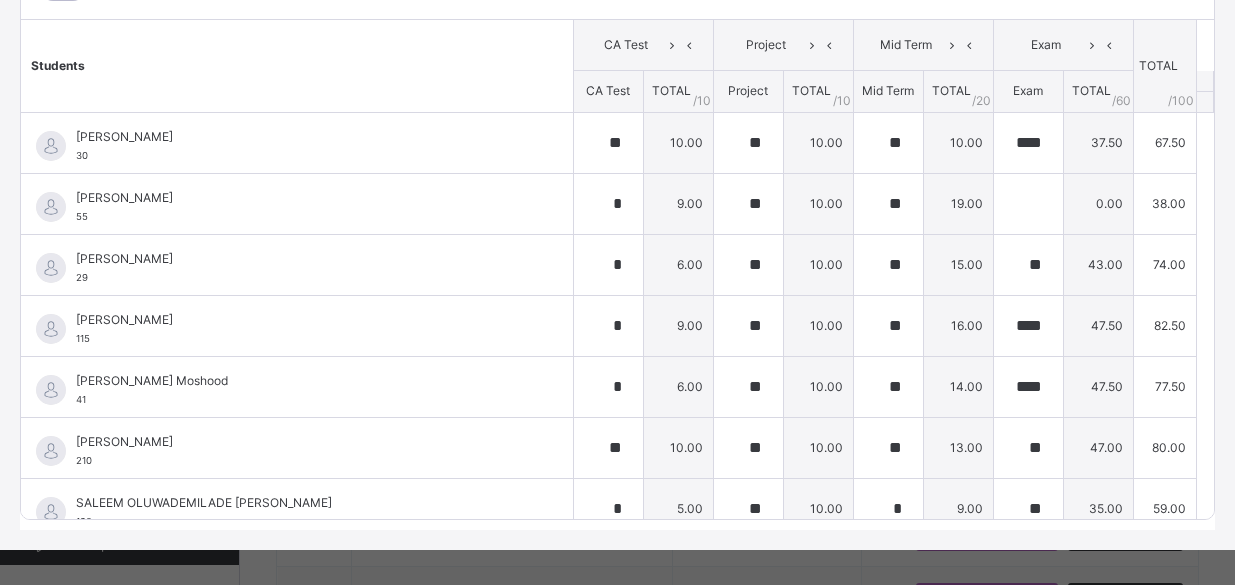 click at bounding box center [1028, 204] 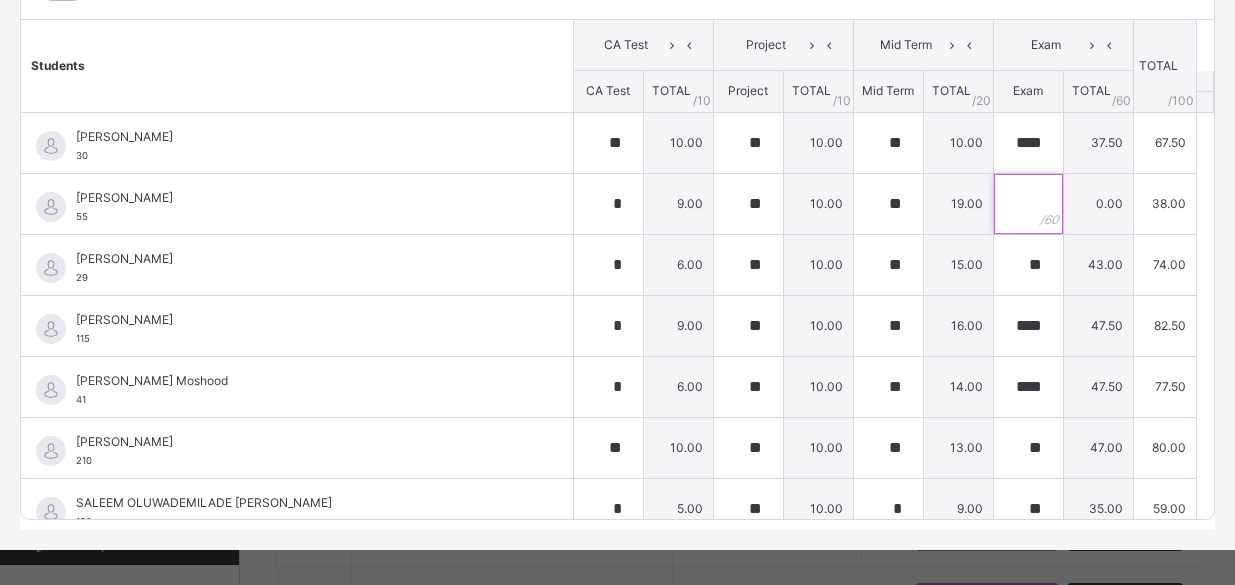click at bounding box center [1028, 204] 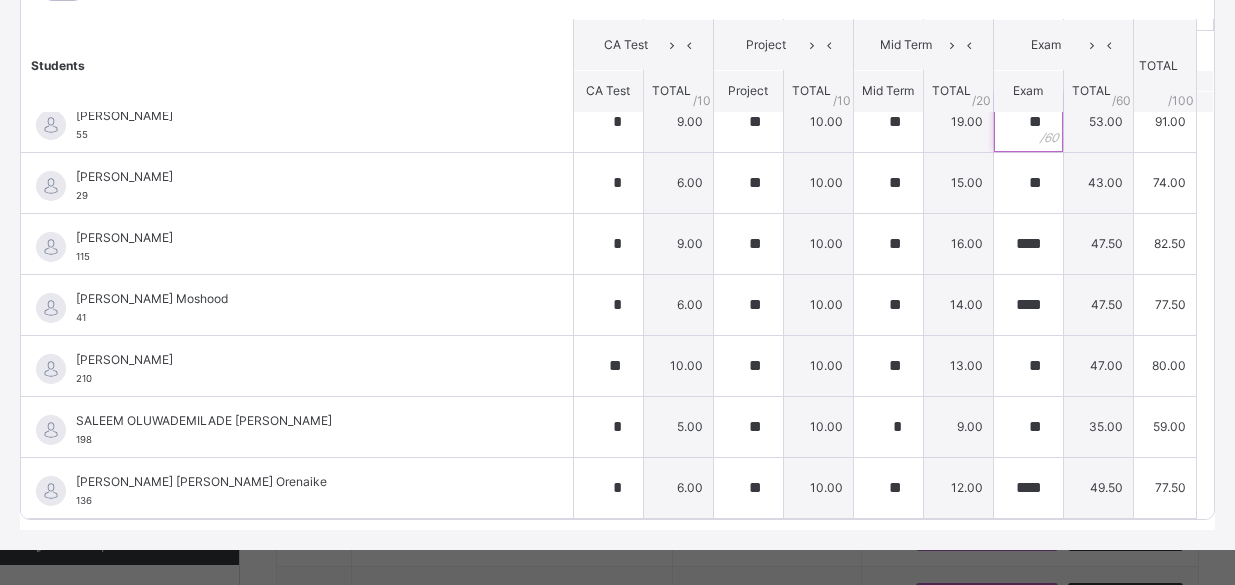 scroll, scrollTop: 0, scrollLeft: 0, axis: both 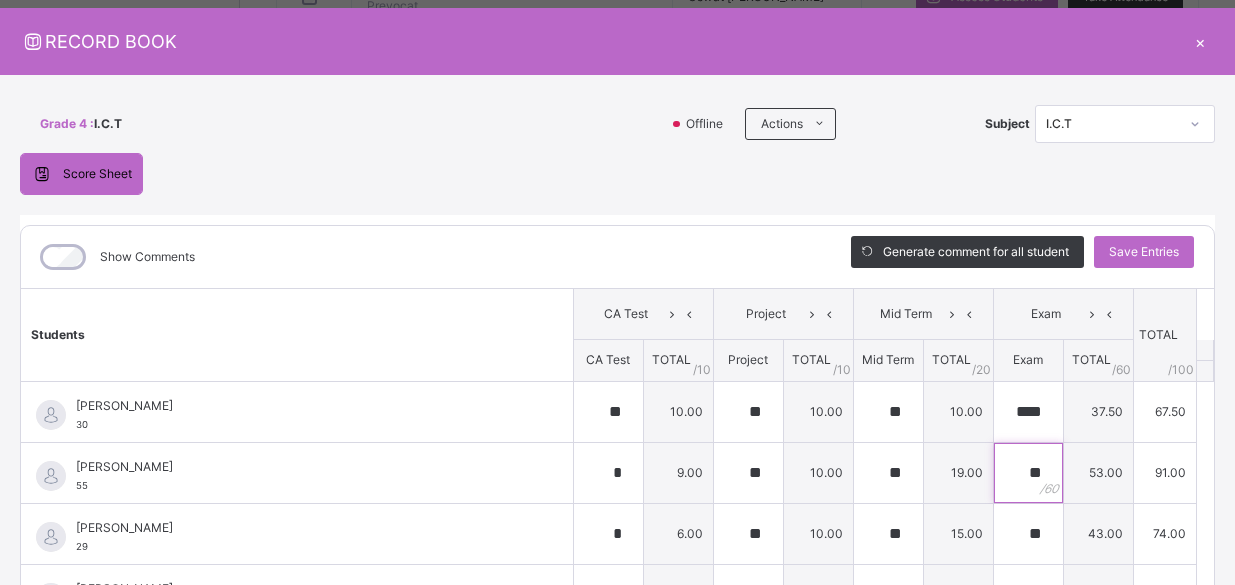 type on "**" 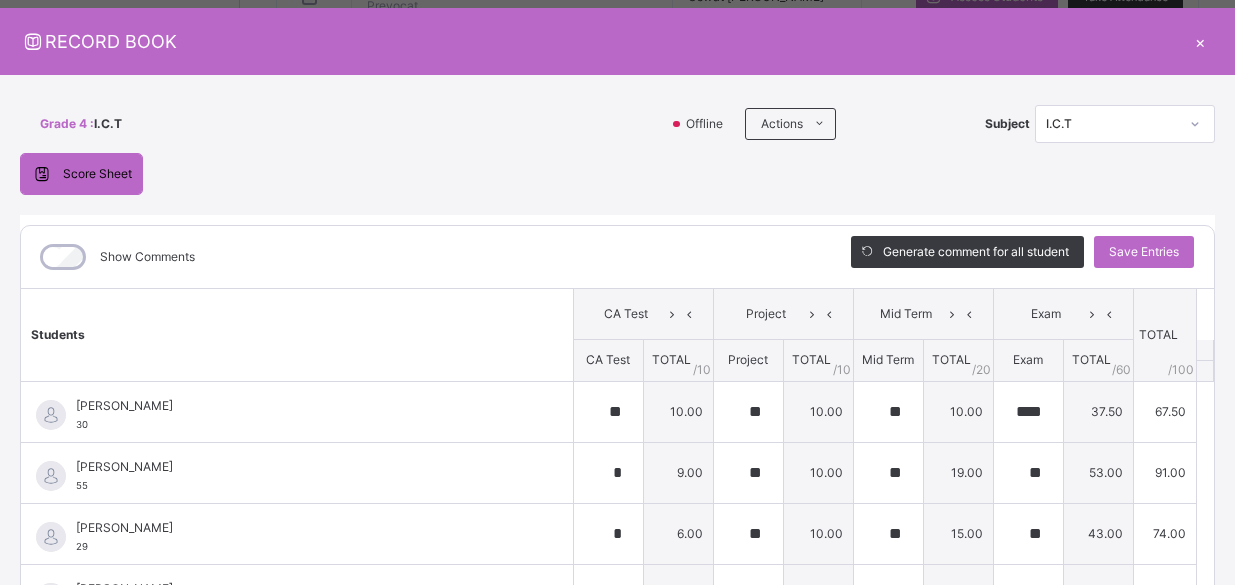 click on "Abdul-Lateef  Noah 30" at bounding box center (302, 415) 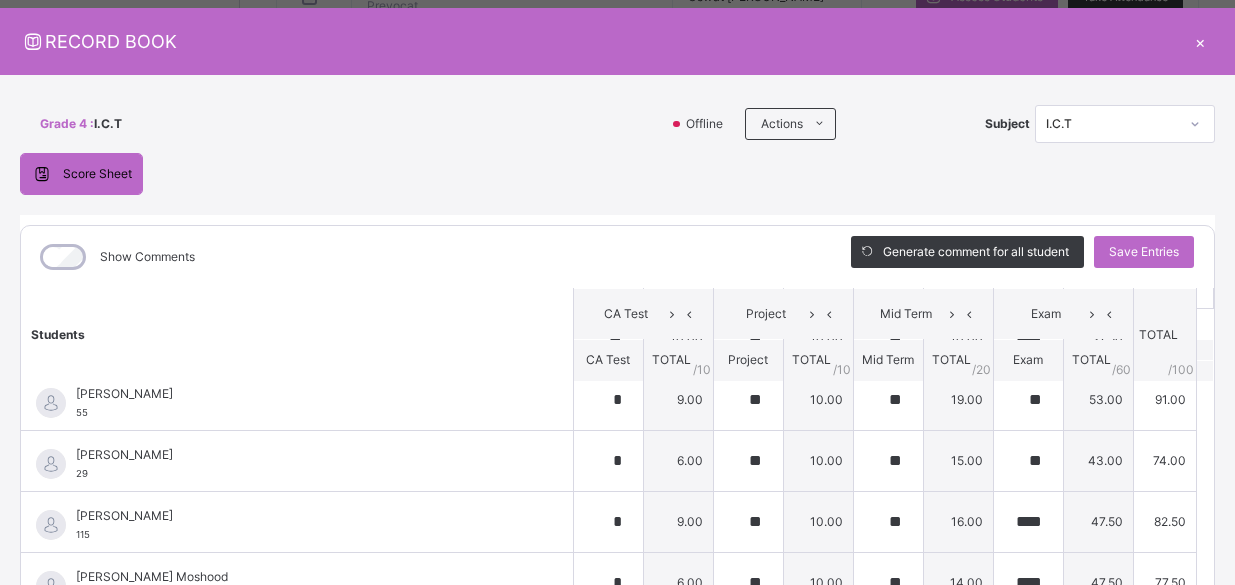 scroll, scrollTop: 82, scrollLeft: 0, axis: vertical 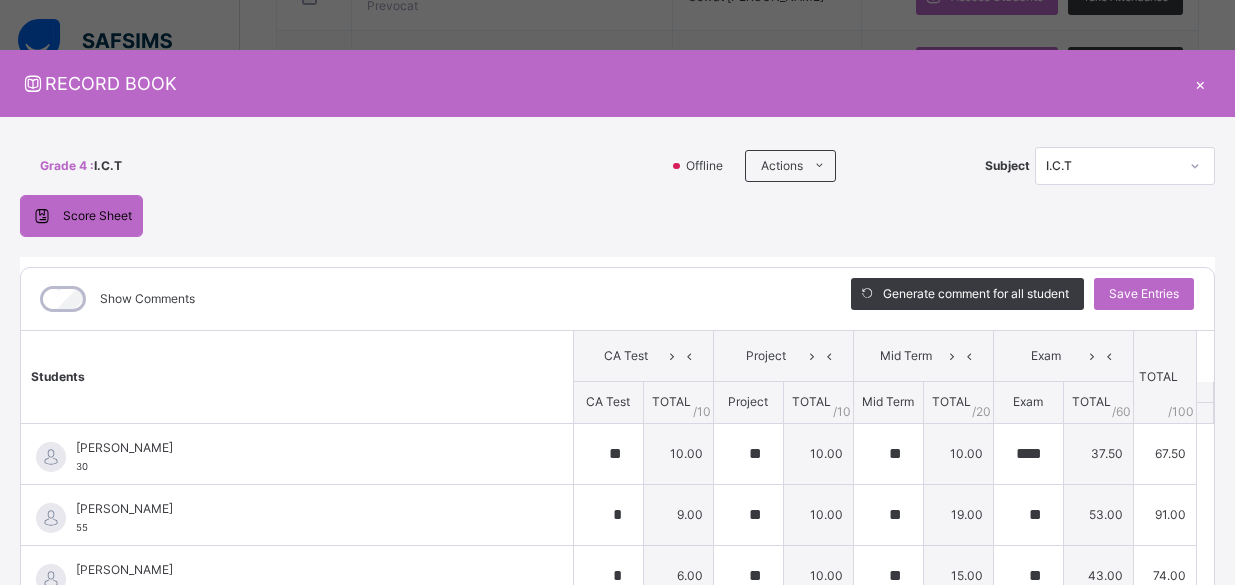 click on "Save Entries" at bounding box center [1144, 294] 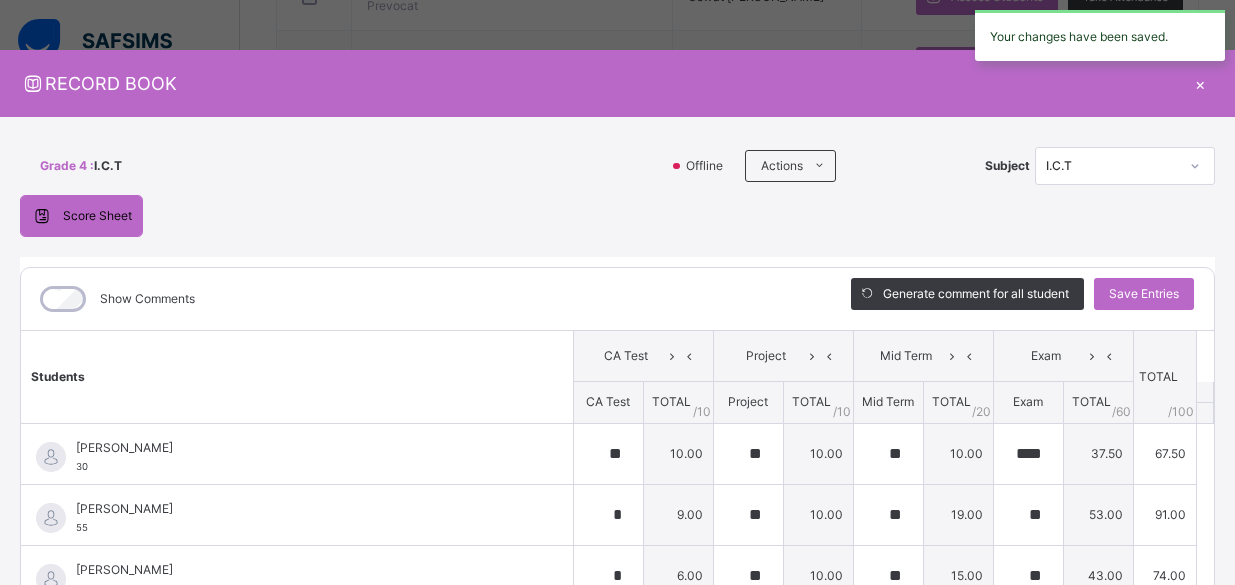 type on "**" 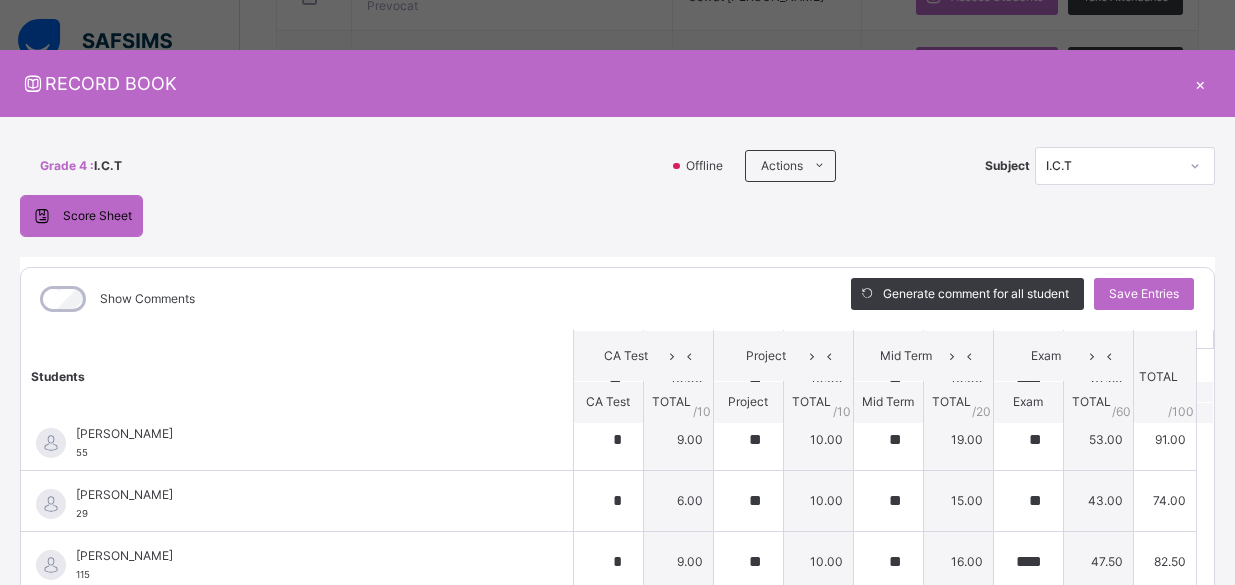 scroll, scrollTop: 82, scrollLeft: 0, axis: vertical 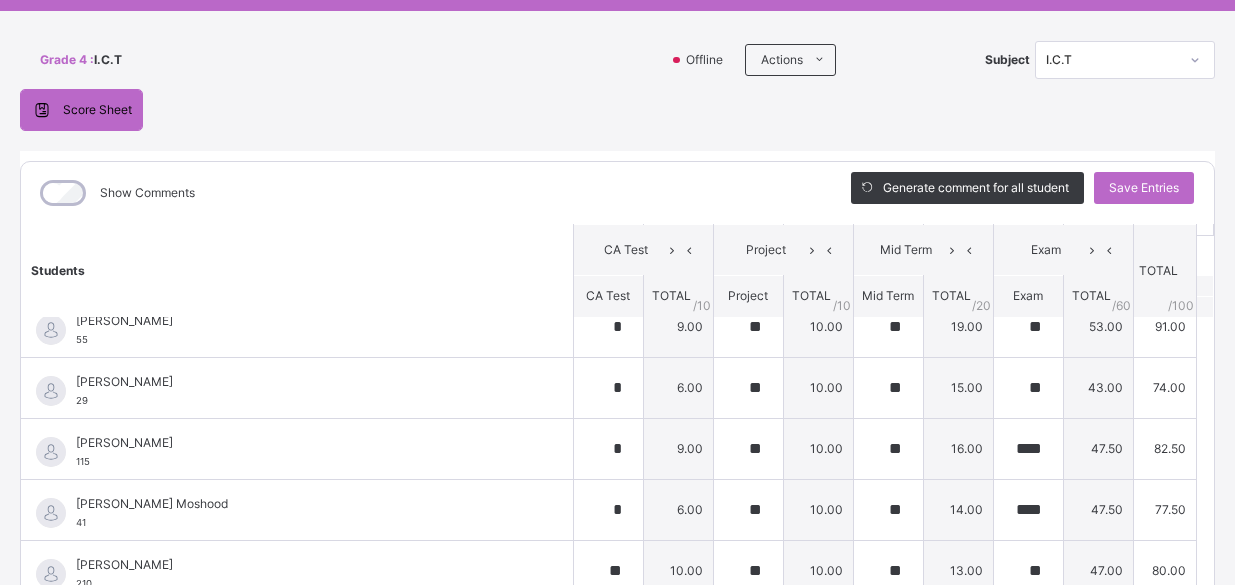click on "Save Entries" at bounding box center (1144, 188) 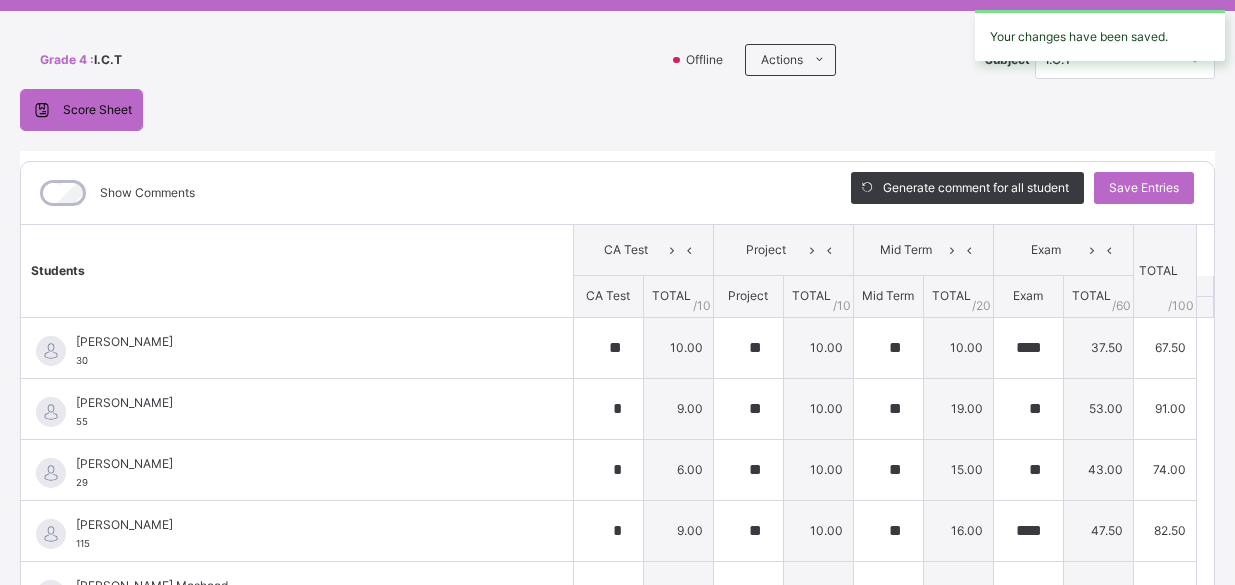 click at bounding box center (819, 60) 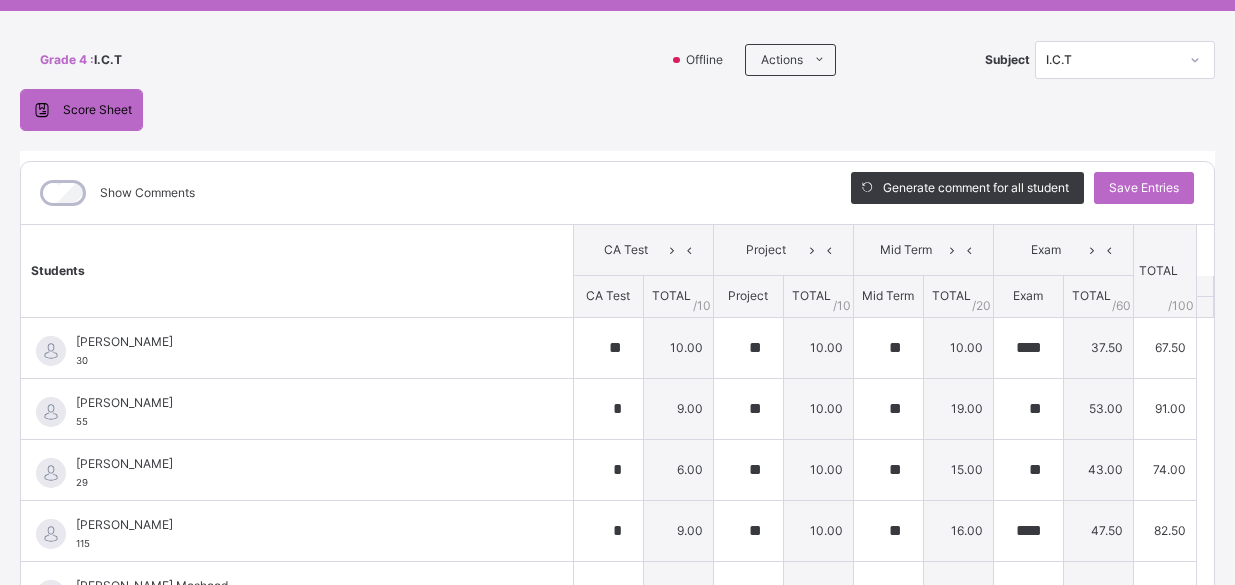 click on "Score Sheet Score Sheet Show Comments   Generate comment for all student   Save Entries Class Level:  Grade 4   Subject:  I.C.T Session:  2024/2025 Session Session:  3rd Term Students CA Test Project Mid Term Exam TOTAL /100 Comment CA Test TOTAL / 10 Project TOTAL / 10 Mid Term TOTAL / 20 Exam TOTAL / 60 Abdul-Lateef  Noah 30 Abdul-Lateef  Noah 30 ** 10.00 ** 10.00 ** 10.00 **** 37.50 67.50 Generate comment 0 / 250   ×   Subject Teacher’s Comment Generate and see in full the comment developed by the AI with an option to regenerate the comment JS Abdul-Lateef  Noah   30   Total 67.50  / 100.00 Sims Bot   Regenerate     Use this comment   Ibraheem Mosope Olaniyan 55 Ibraheem Mosope Olaniyan 55 * 9.00 ** 10.00 ** 19.00 ** 53.00 91.00 Generate comment 0 / 250   ×   Subject Teacher’s Comment Generate and see in full the comment developed by the AI with an option to regenerate the comment JS Ibraheem Mosope Olaniyan   55   Total 91.00  / 100.00 Sims Bot   Regenerate     Use this comment   29 29 * 6.00 ** **" at bounding box center (617, 412) 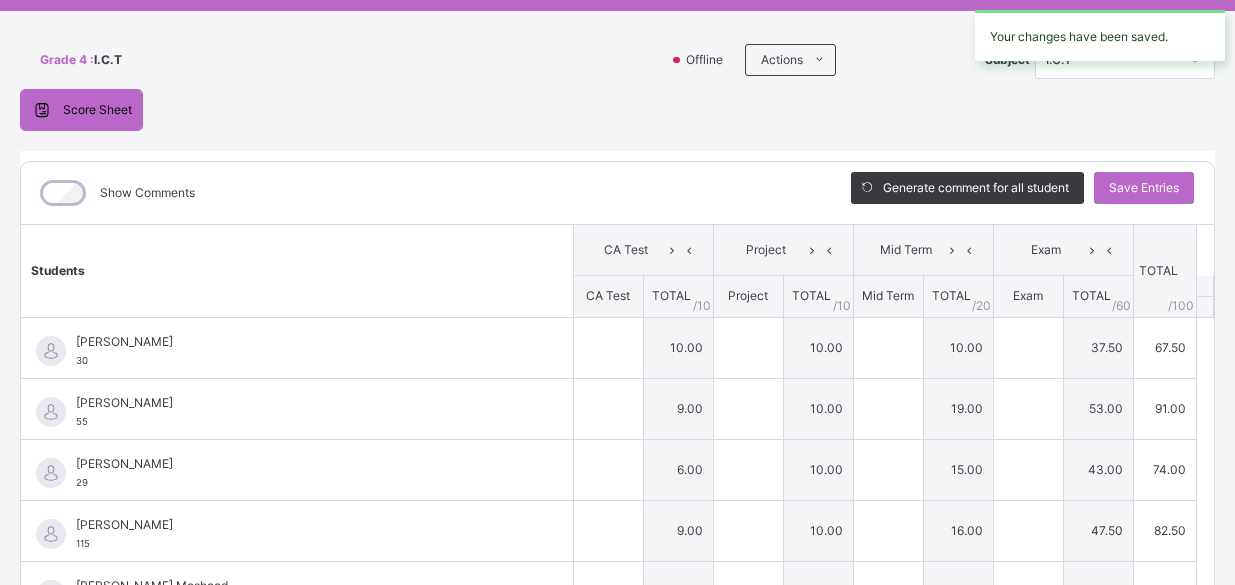 type on "**" 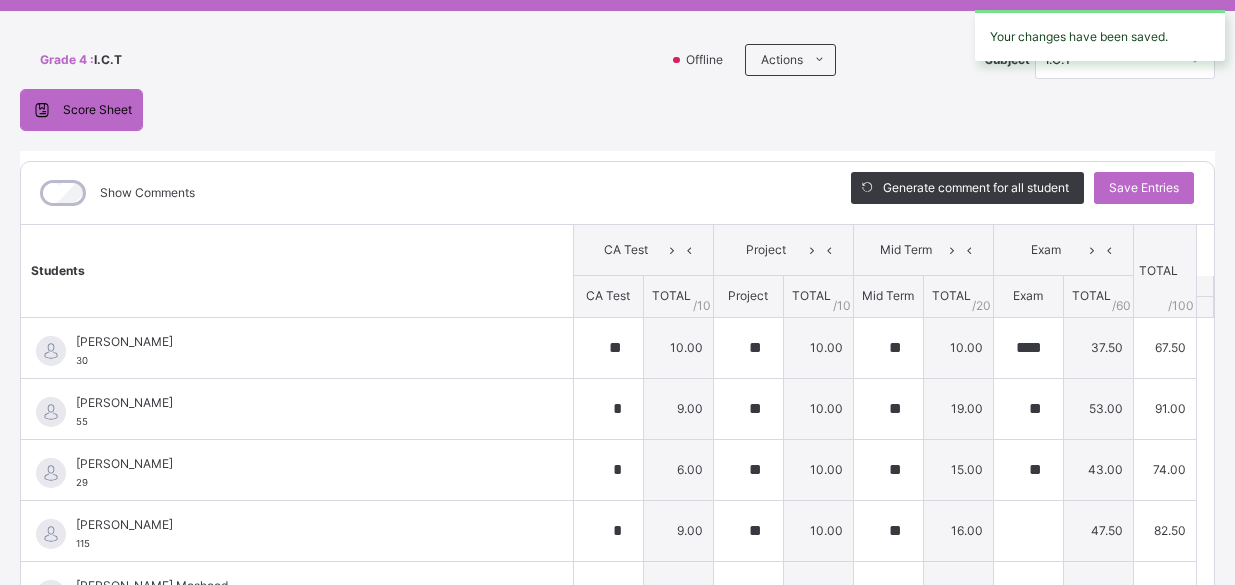 type on "****" 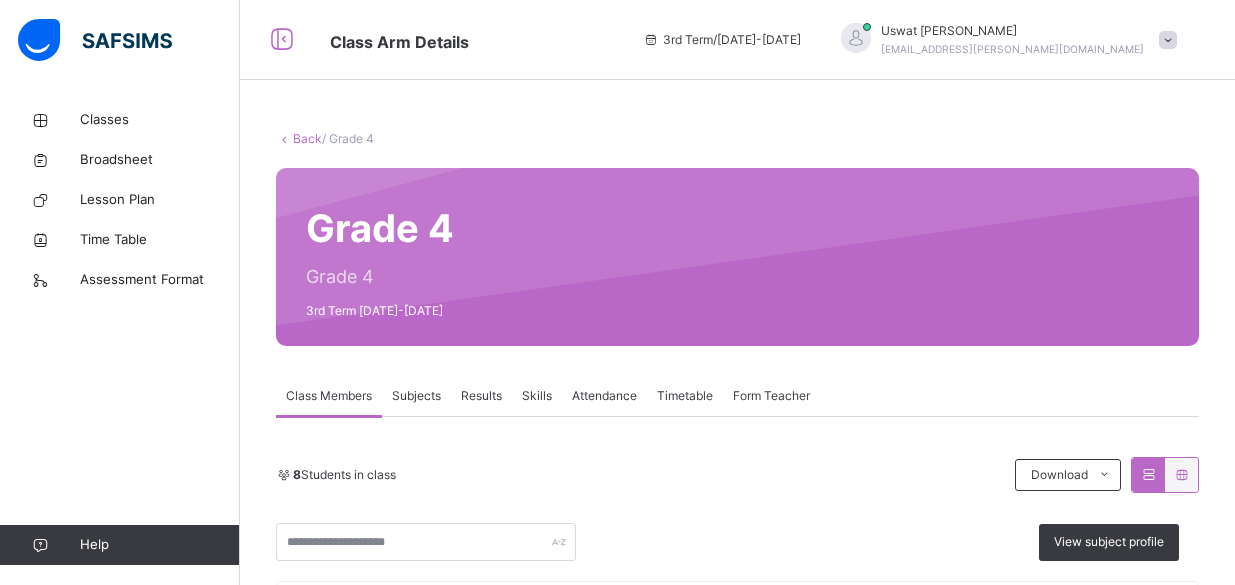 scroll, scrollTop: 0, scrollLeft: 0, axis: both 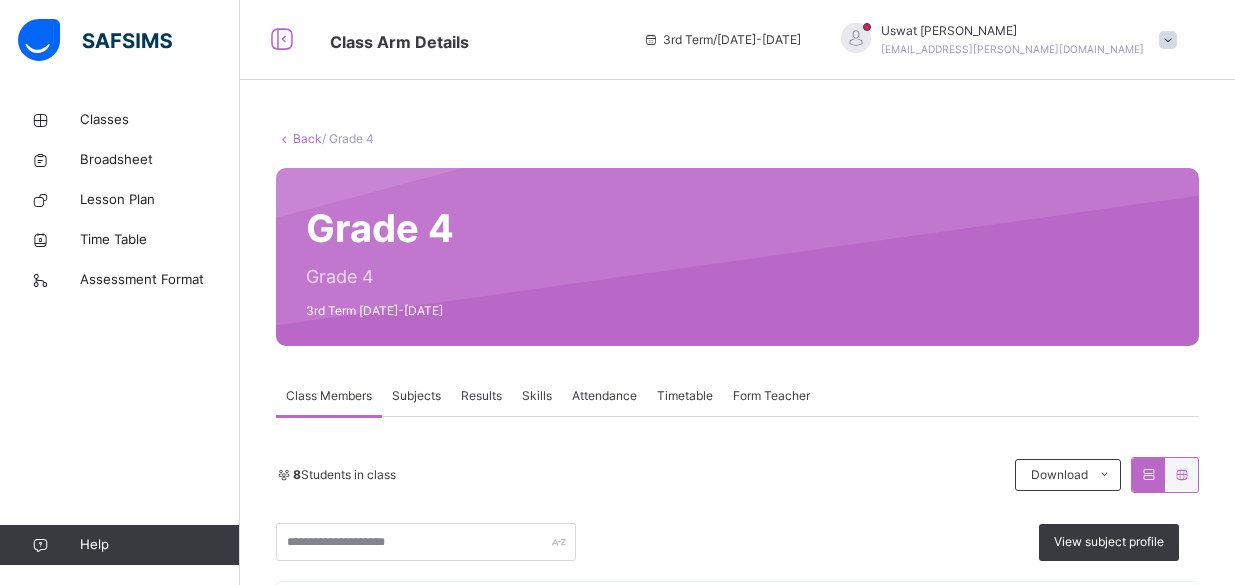 click on "Subjects" at bounding box center [416, 396] 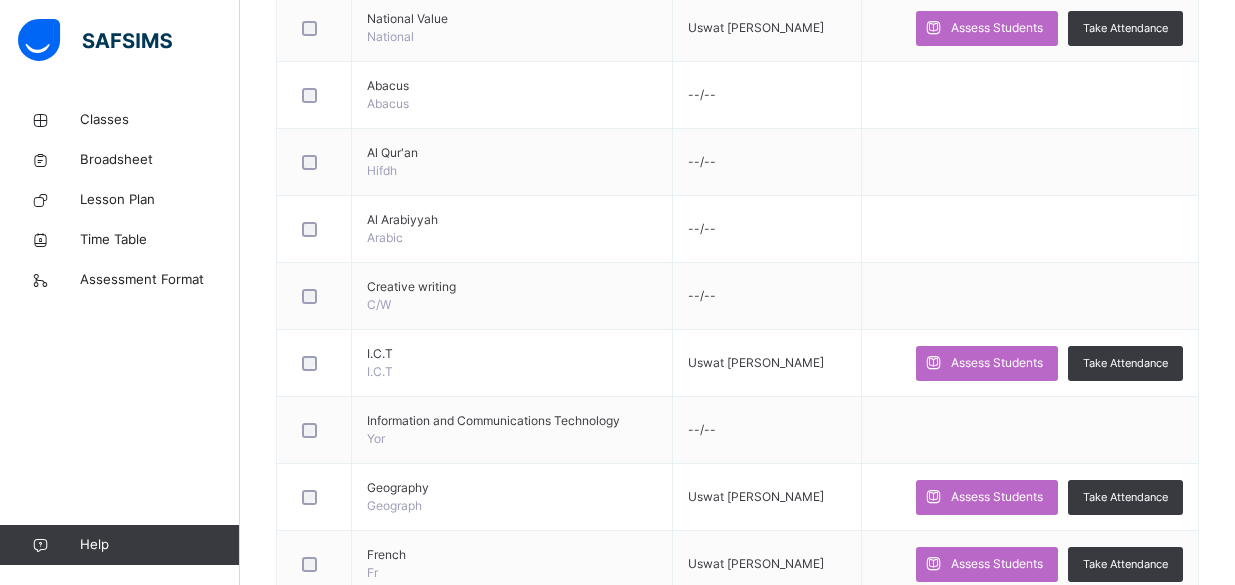 scroll, scrollTop: 1719, scrollLeft: 0, axis: vertical 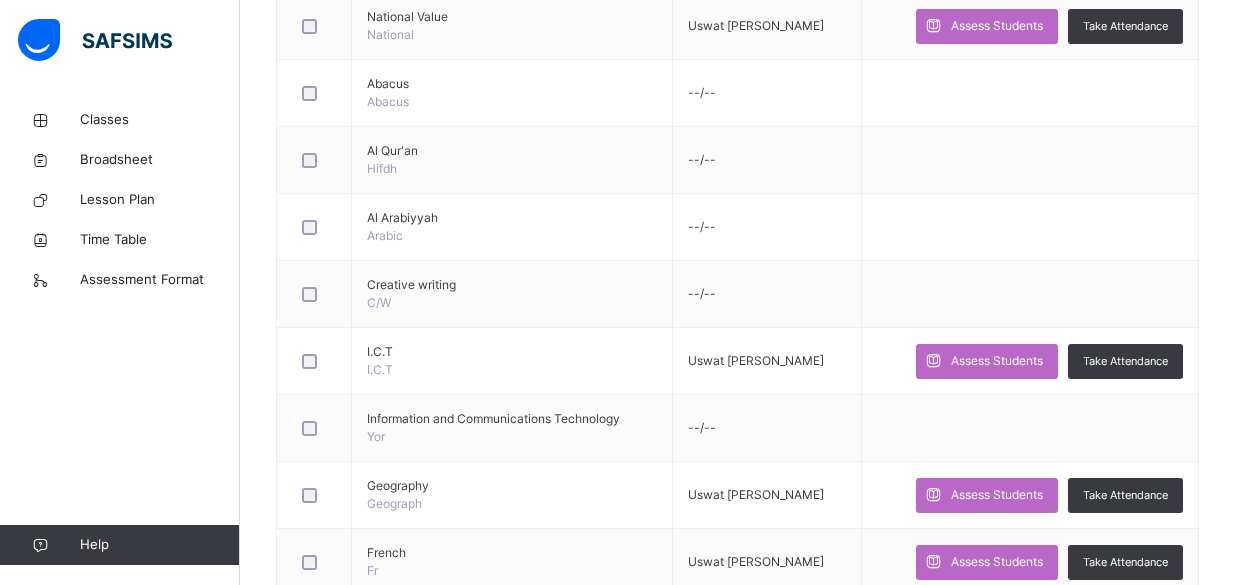 click on "Assess Students" at bounding box center [997, 361] 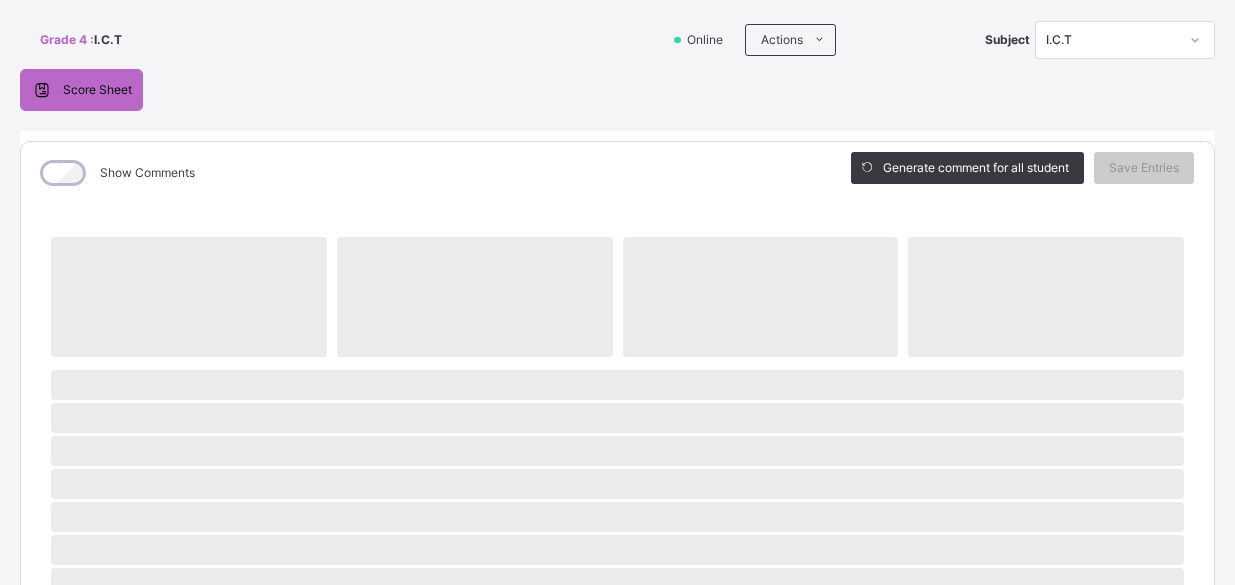 scroll, scrollTop: 131, scrollLeft: 0, axis: vertical 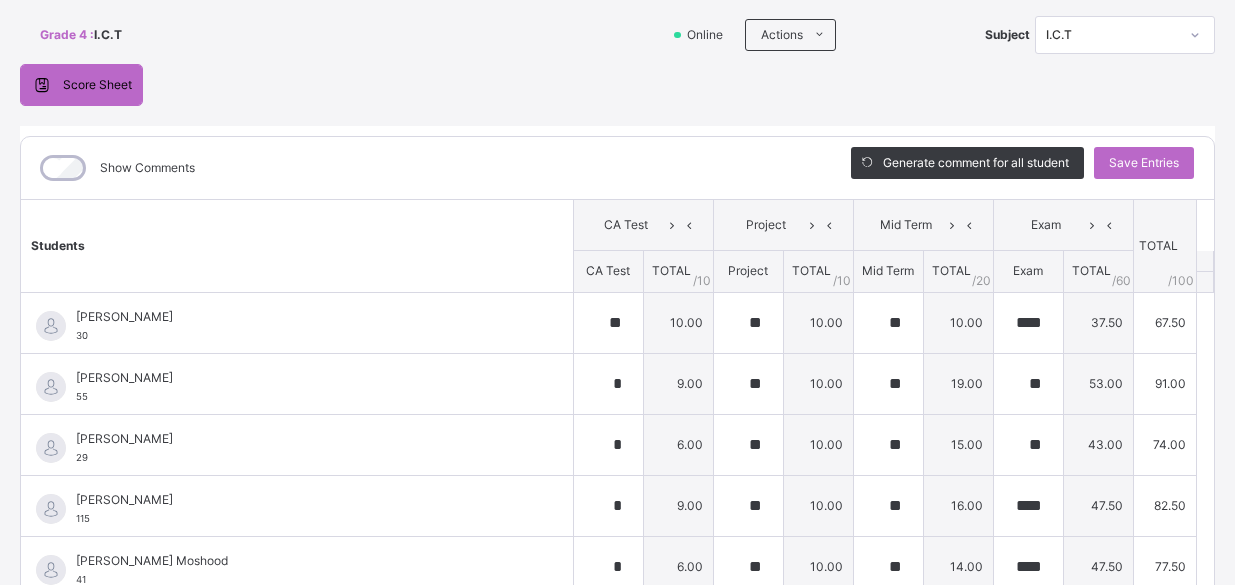 type on "**" 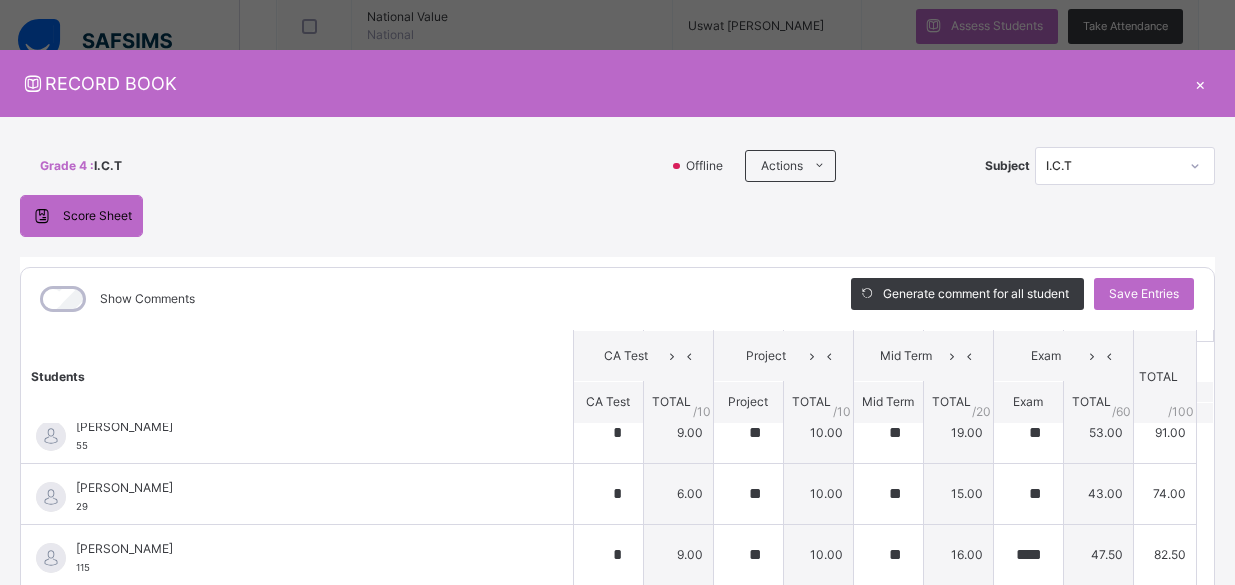 scroll, scrollTop: 0, scrollLeft: 0, axis: both 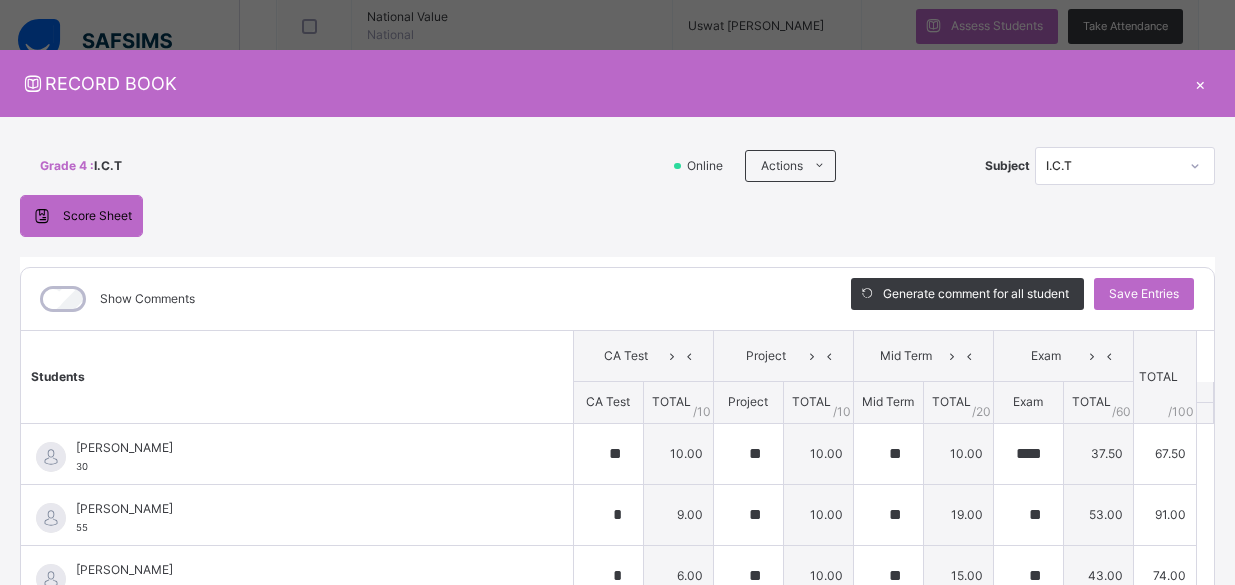 click on "×" at bounding box center [1200, 83] 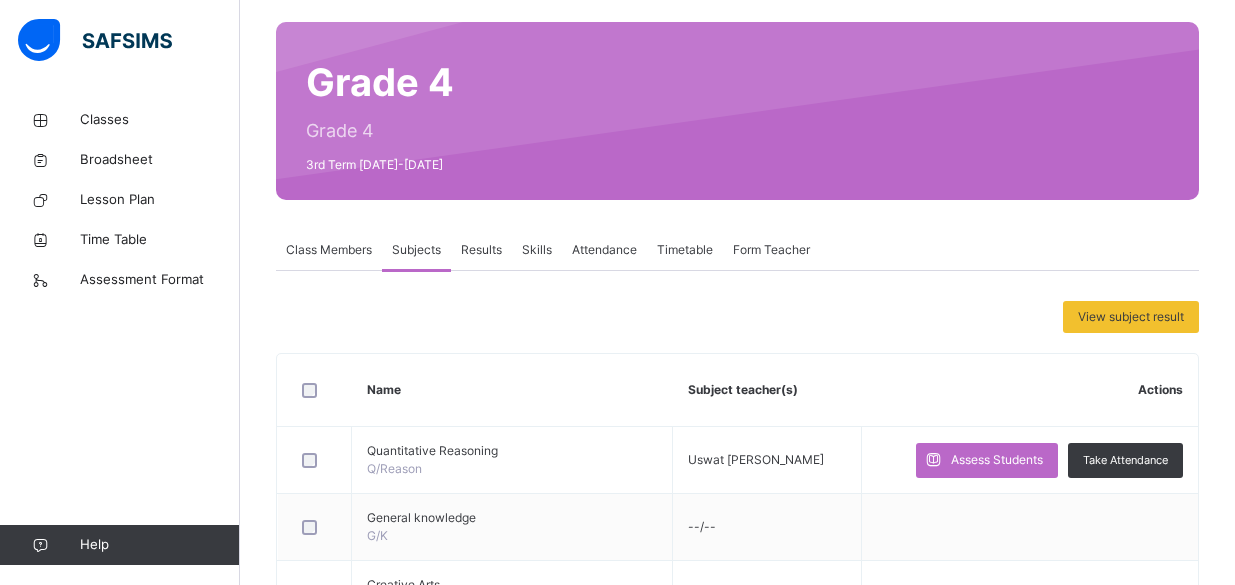 scroll, scrollTop: 0, scrollLeft: 0, axis: both 